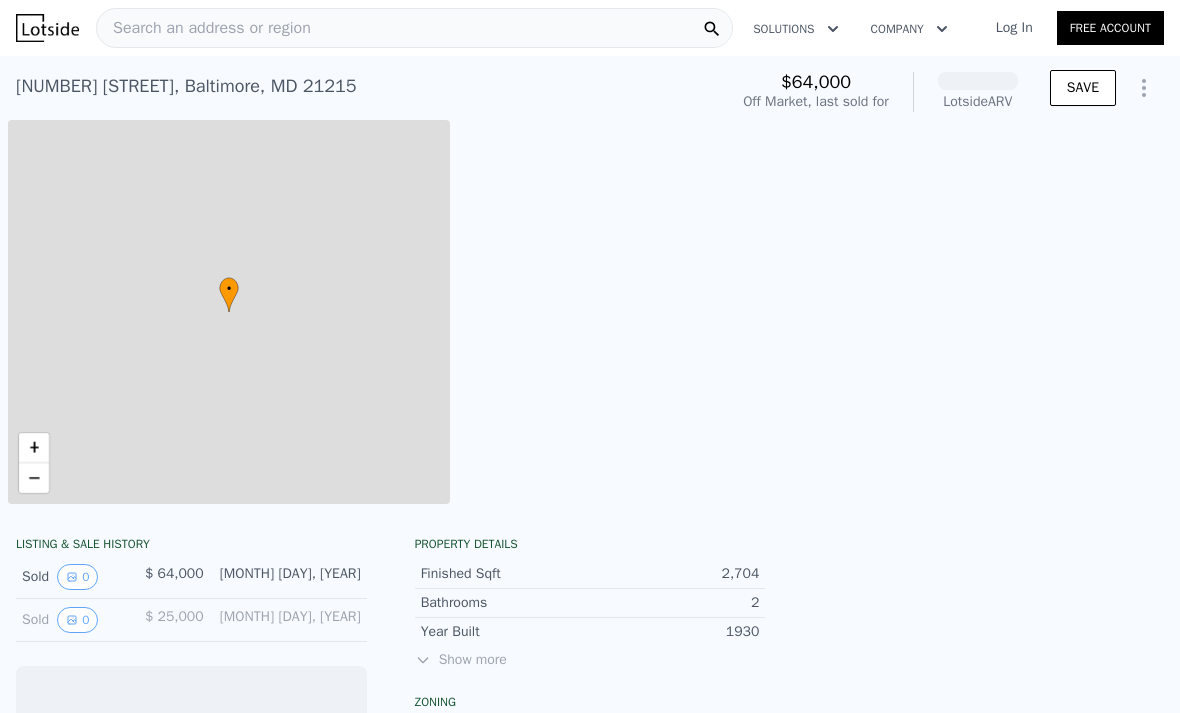scroll, scrollTop: 0, scrollLeft: 0, axis: both 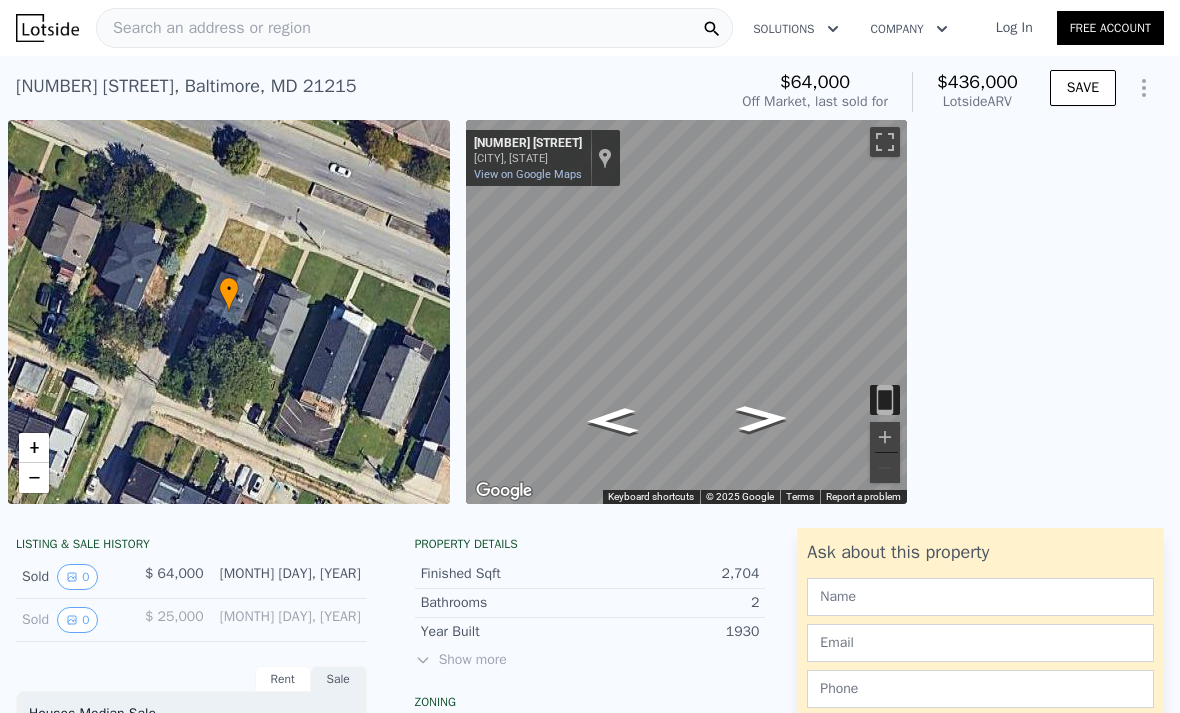 click on "Log In" at bounding box center (1014, 28) 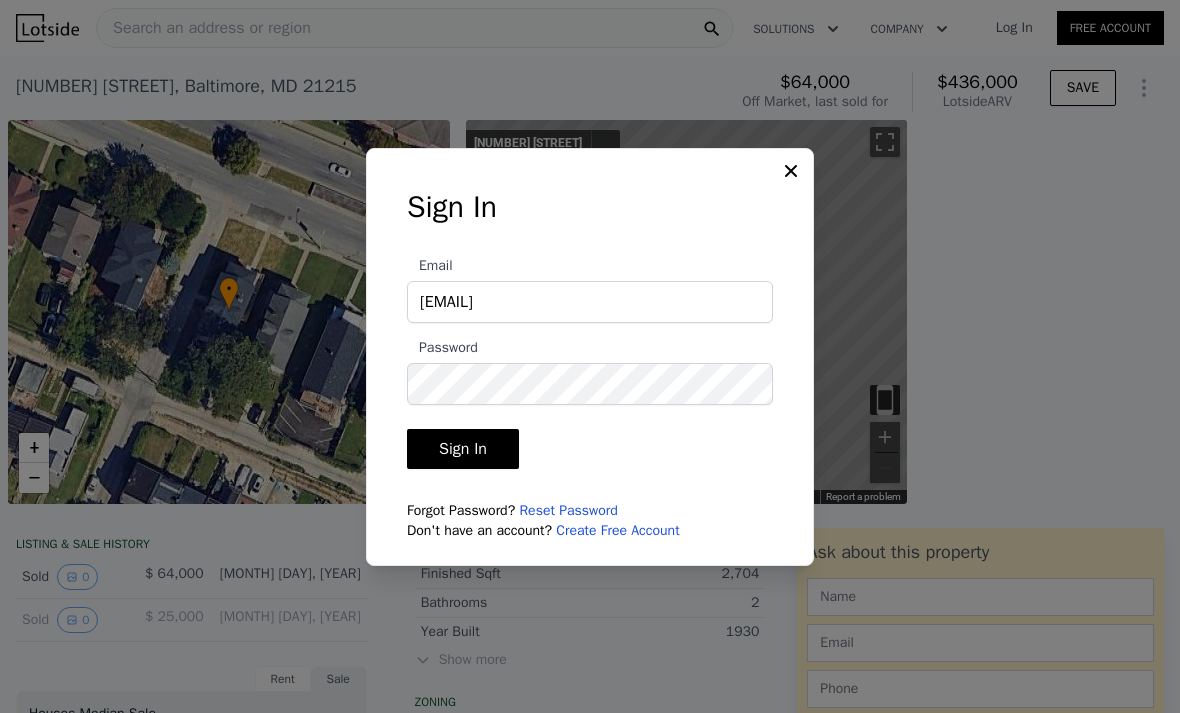 type on "reliablerootsllc414@gmail.com" 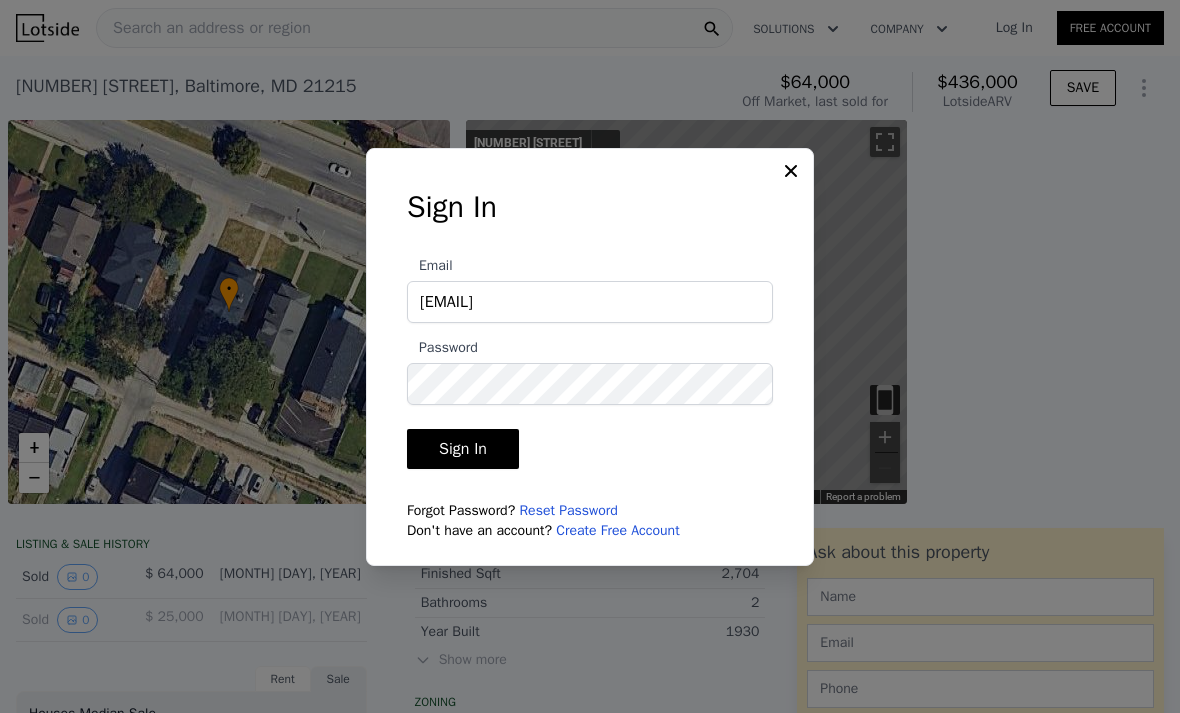 click on "Sign In" at bounding box center (463, 449) 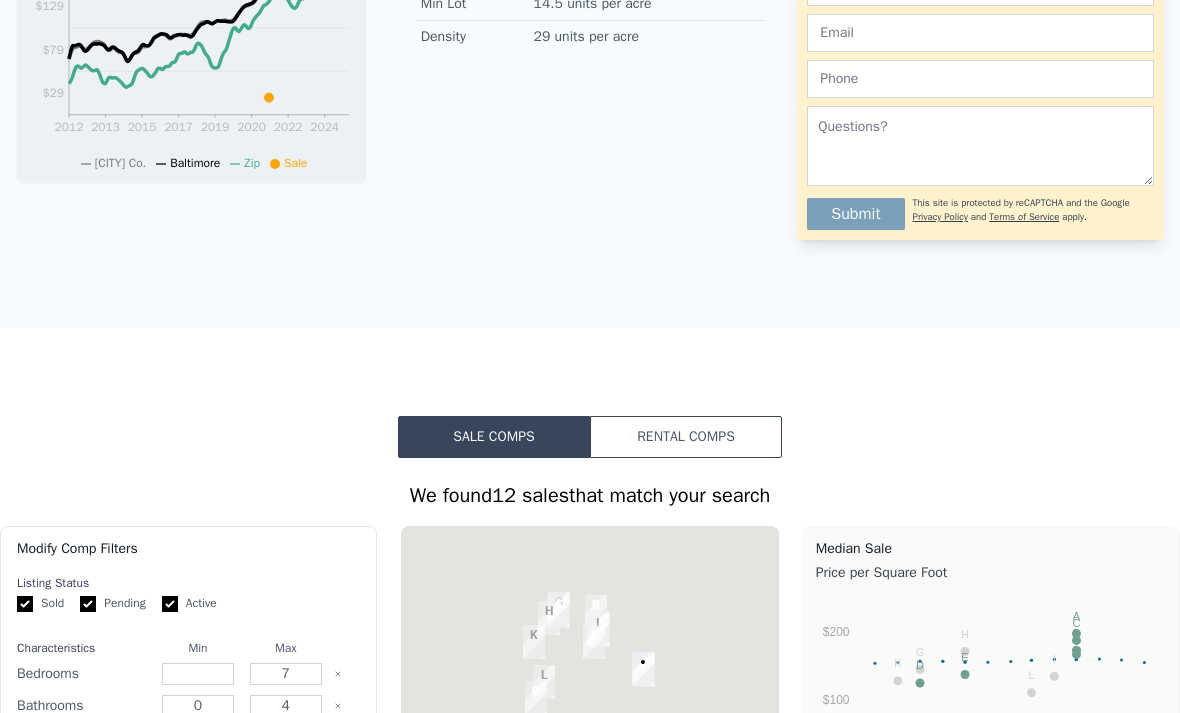 scroll, scrollTop: 951, scrollLeft: 0, axis: vertical 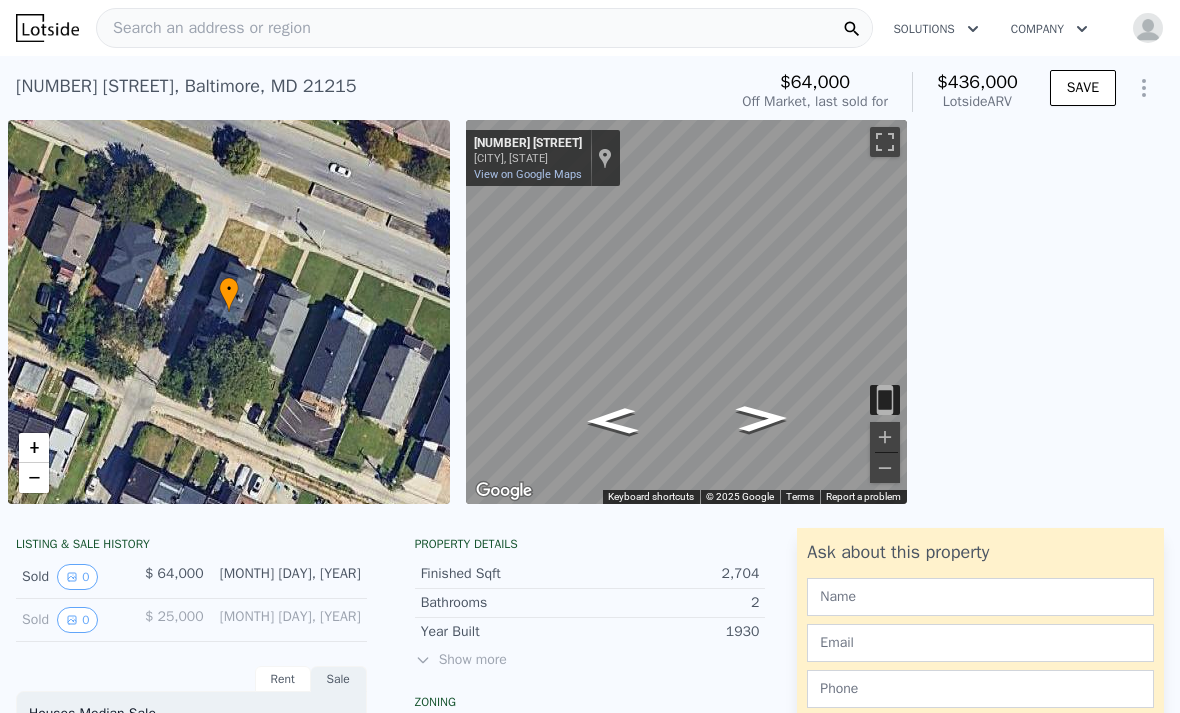 click on "Search an address or region" at bounding box center (484, 28) 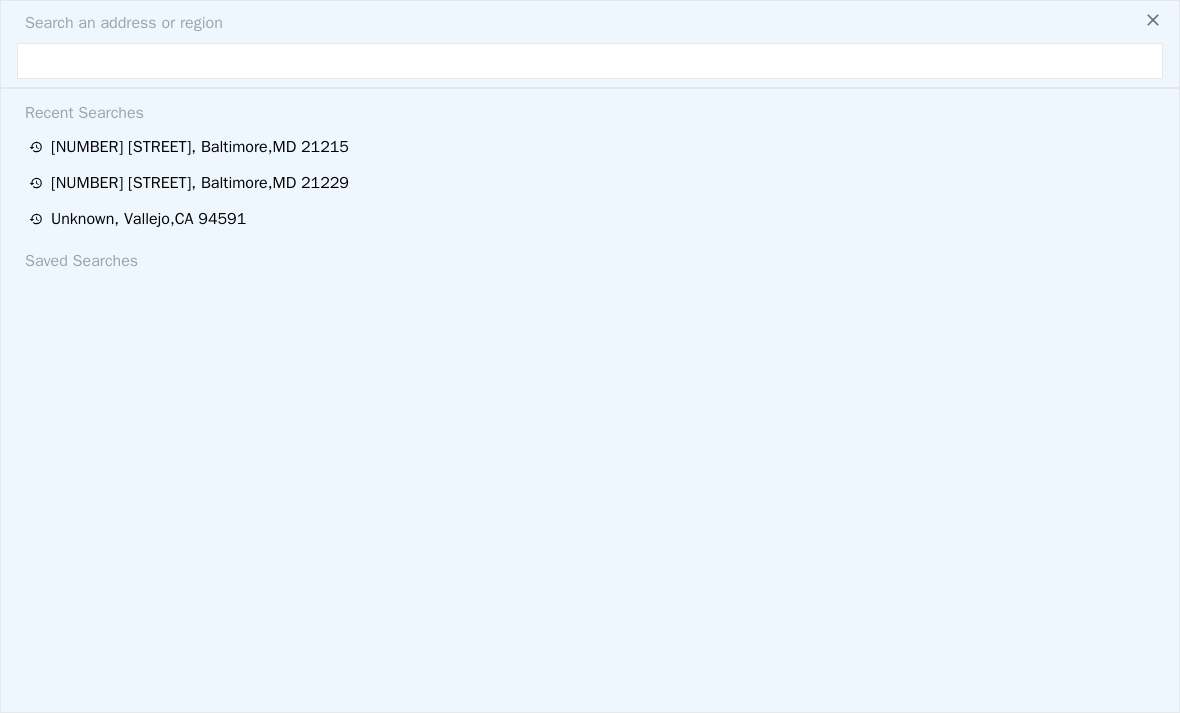 click at bounding box center [590, 61] 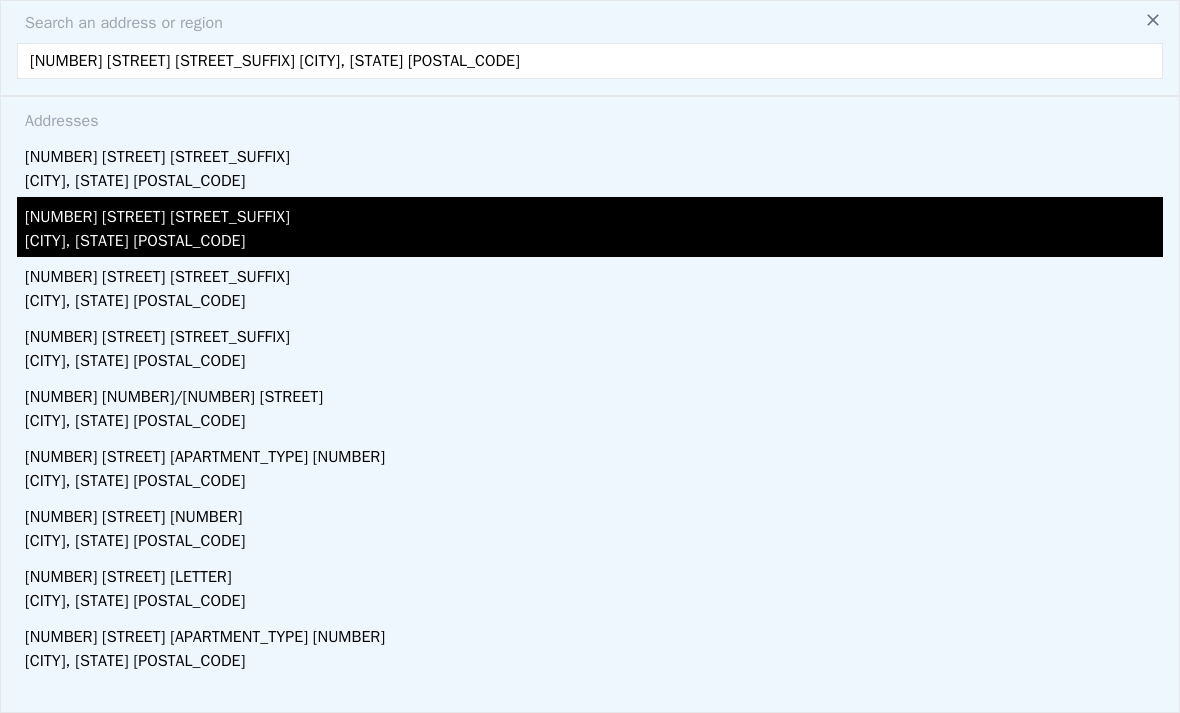 click on "Arlington, MA 02474" at bounding box center [594, 243] 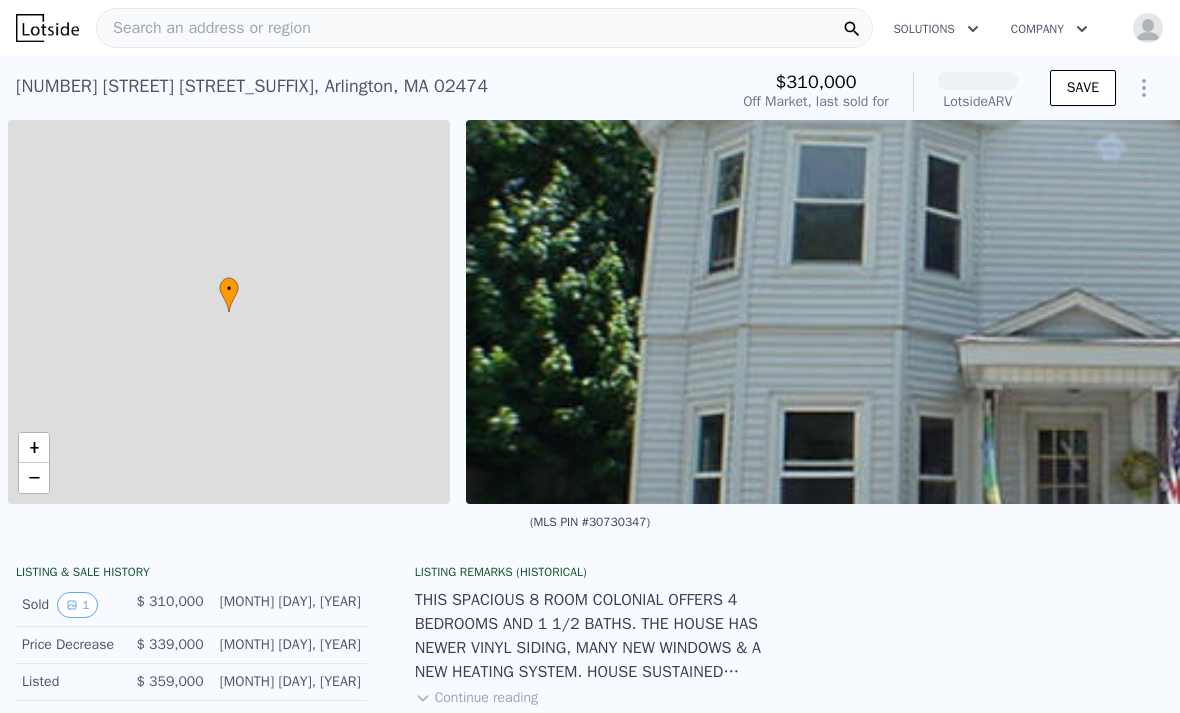 scroll, scrollTop: 0, scrollLeft: 8, axis: horizontal 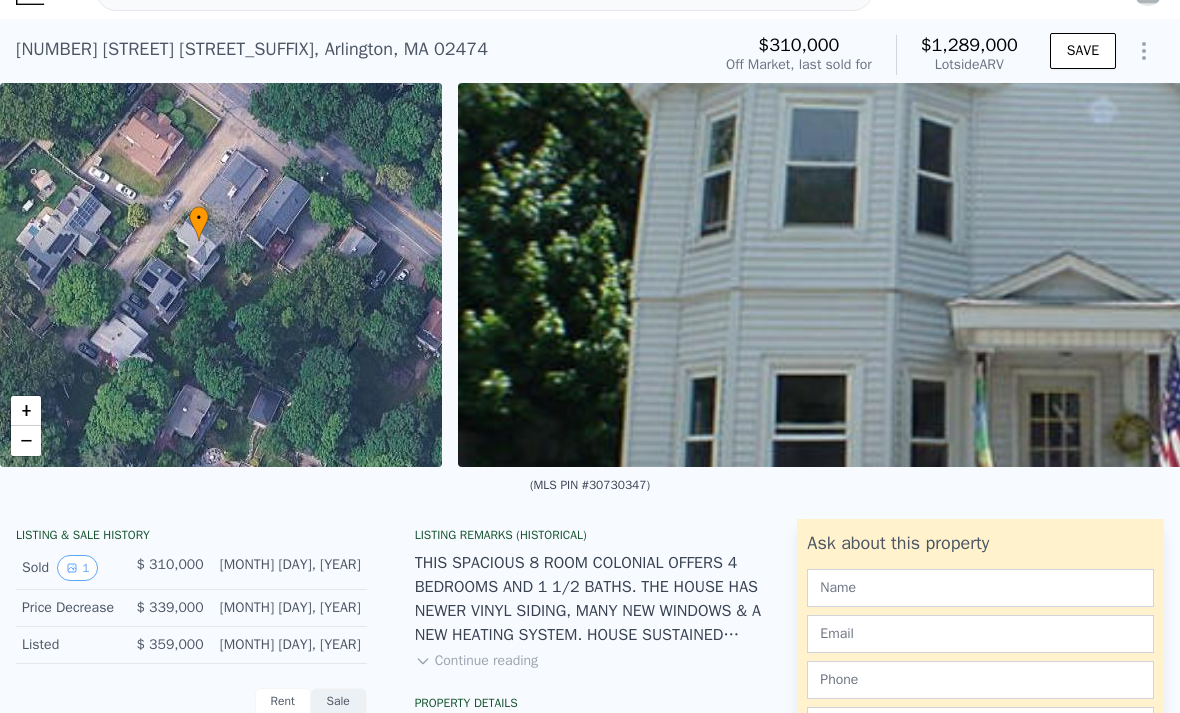 click on "(MLS PIN #30730347)" at bounding box center (590, 485) 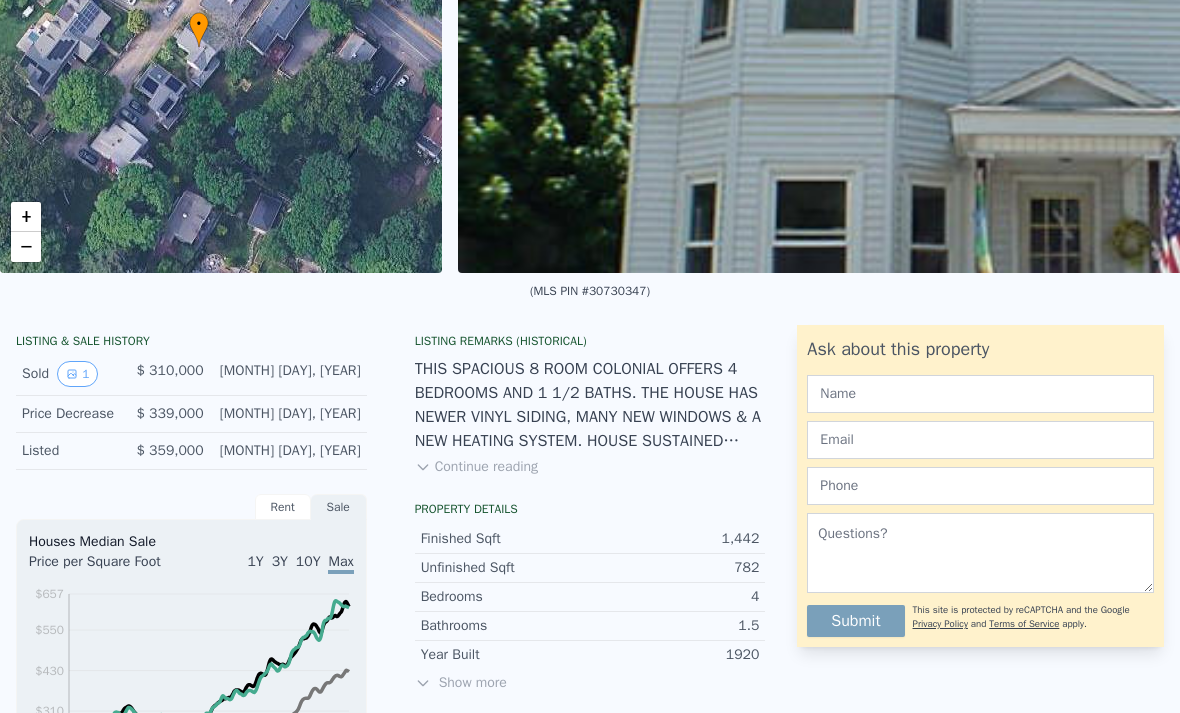 scroll, scrollTop: 225, scrollLeft: 0, axis: vertical 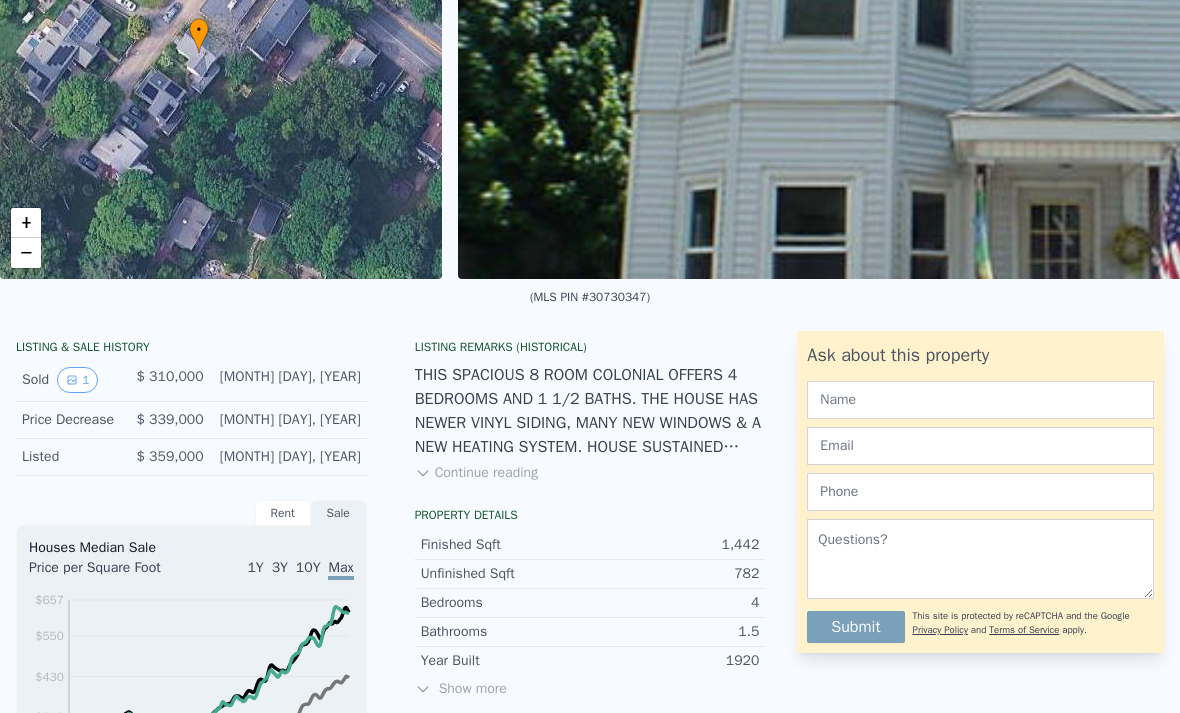 click on "Continue reading" at bounding box center [476, 473] 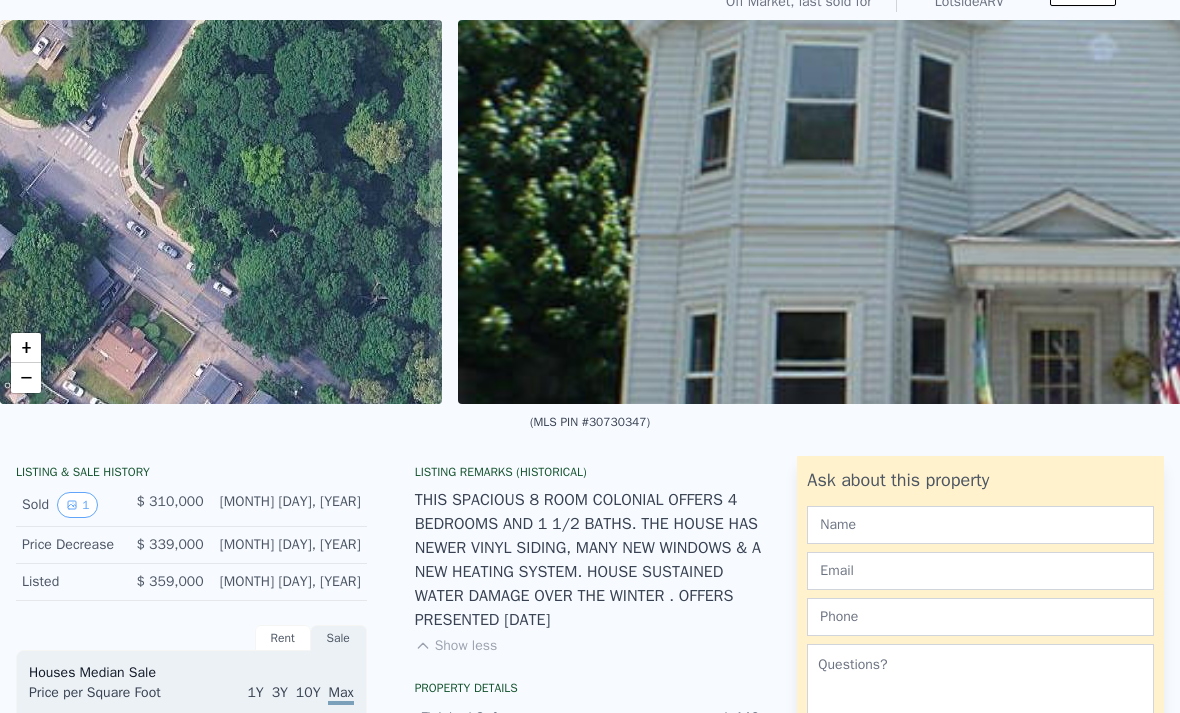 scroll, scrollTop: 0, scrollLeft: 0, axis: both 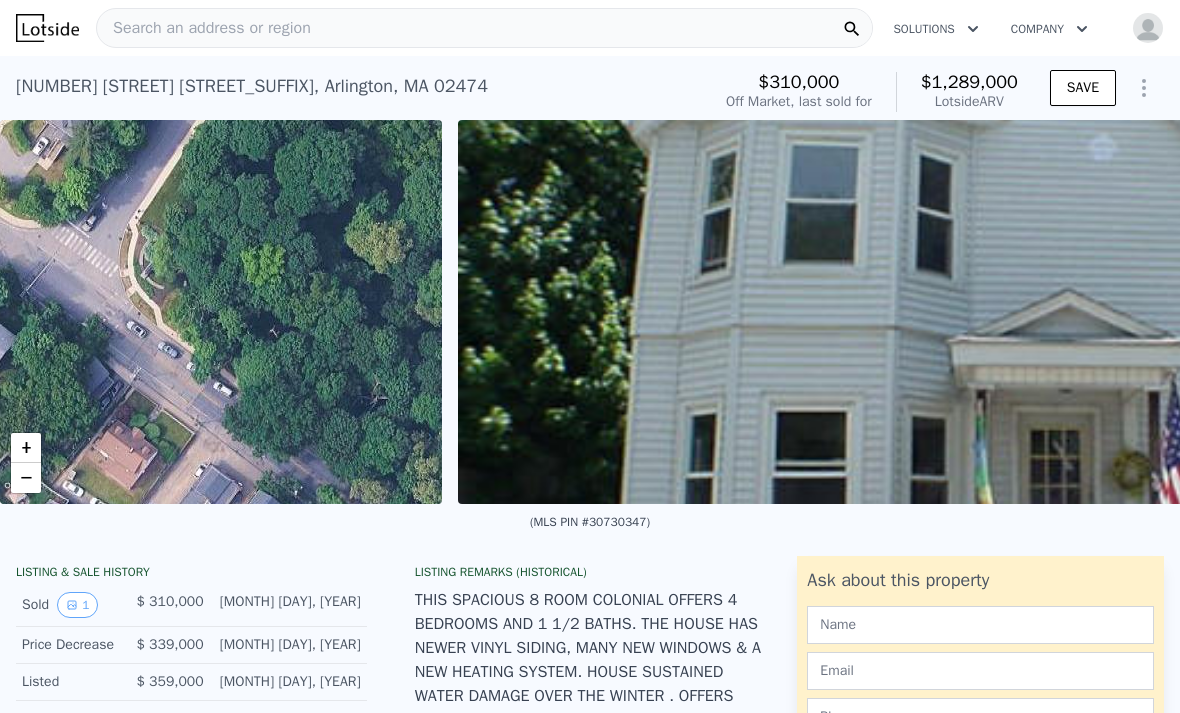 click on "2 Summer Street Pl ,   Arlington ,   MA   02474 Sold Nov 2003 for  $310k (~ARV  $1.289m )" at bounding box center [359, 92] 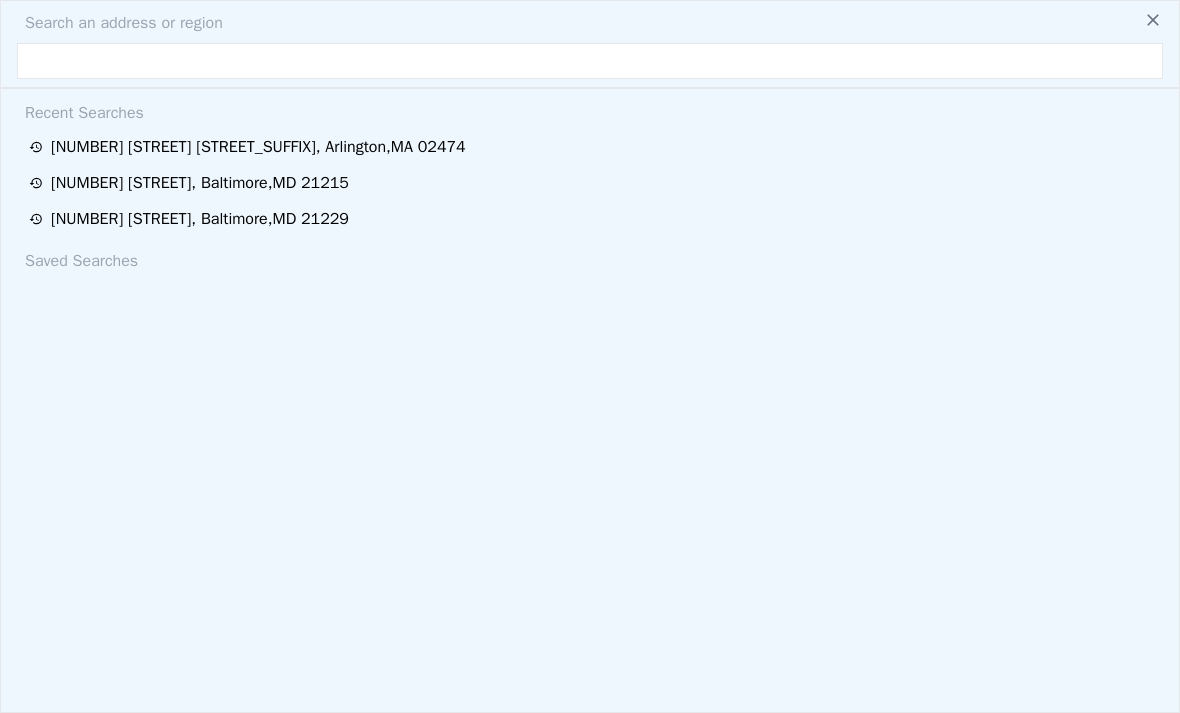 click at bounding box center [590, 61] 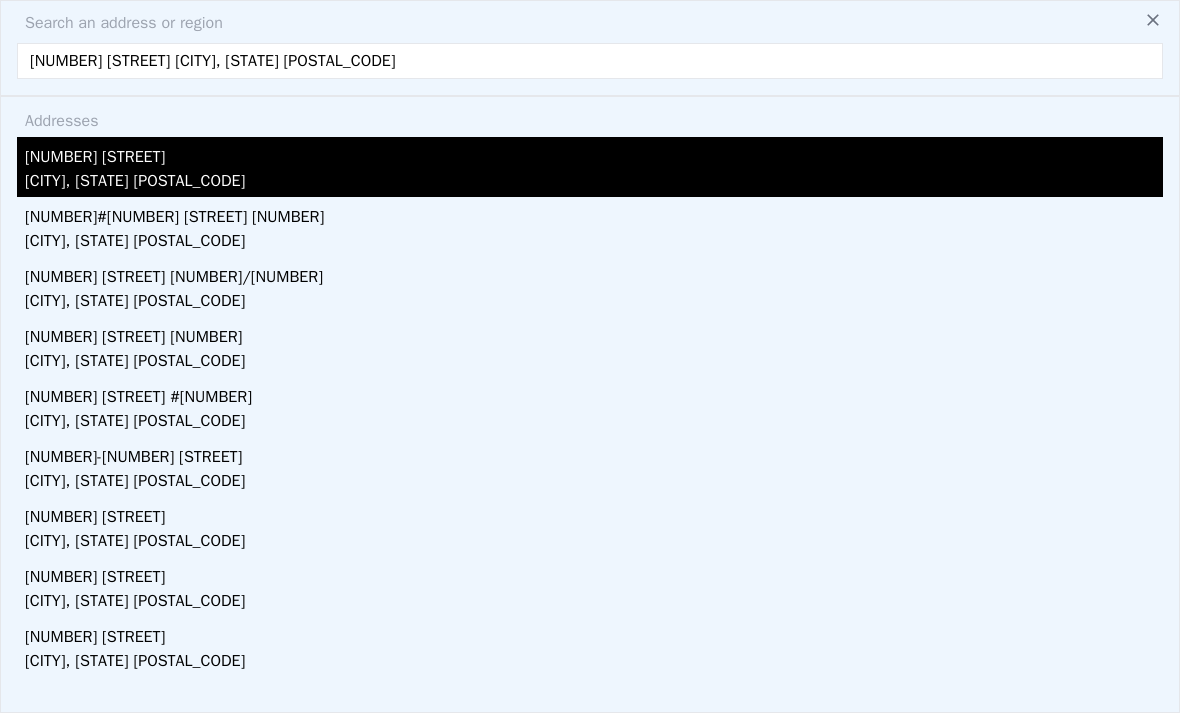 click on "174 Lowell St" at bounding box center [594, 153] 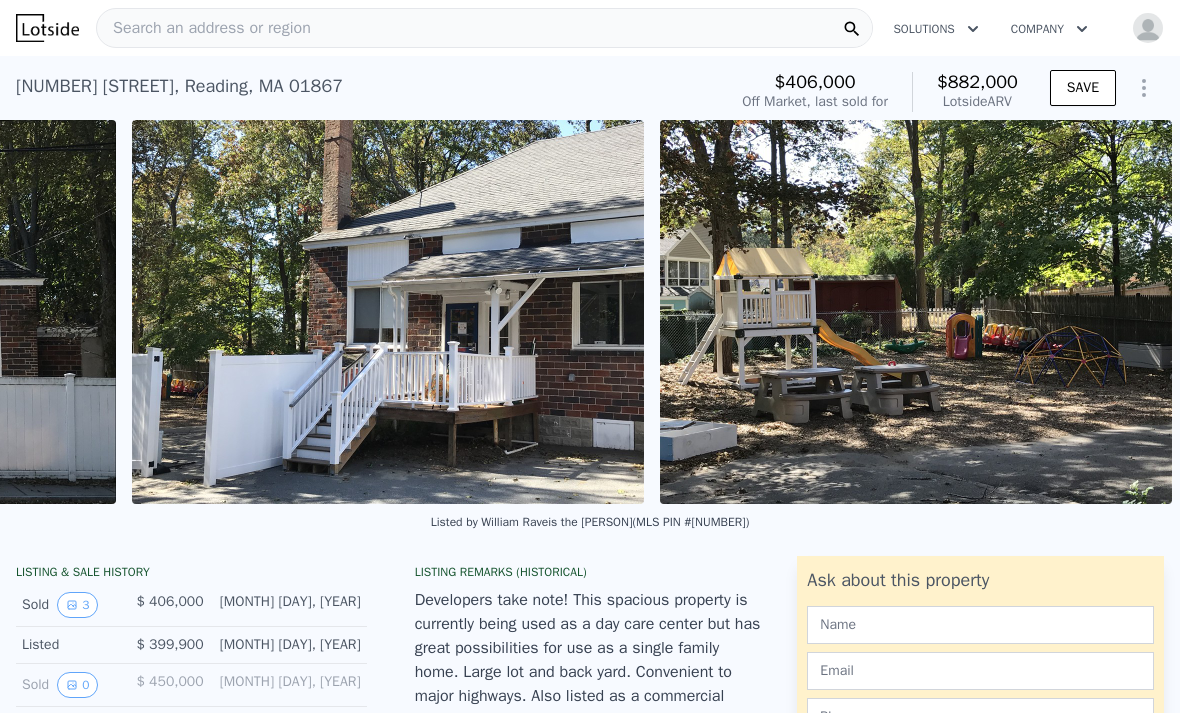 scroll, scrollTop: 0, scrollLeft: 862, axis: horizontal 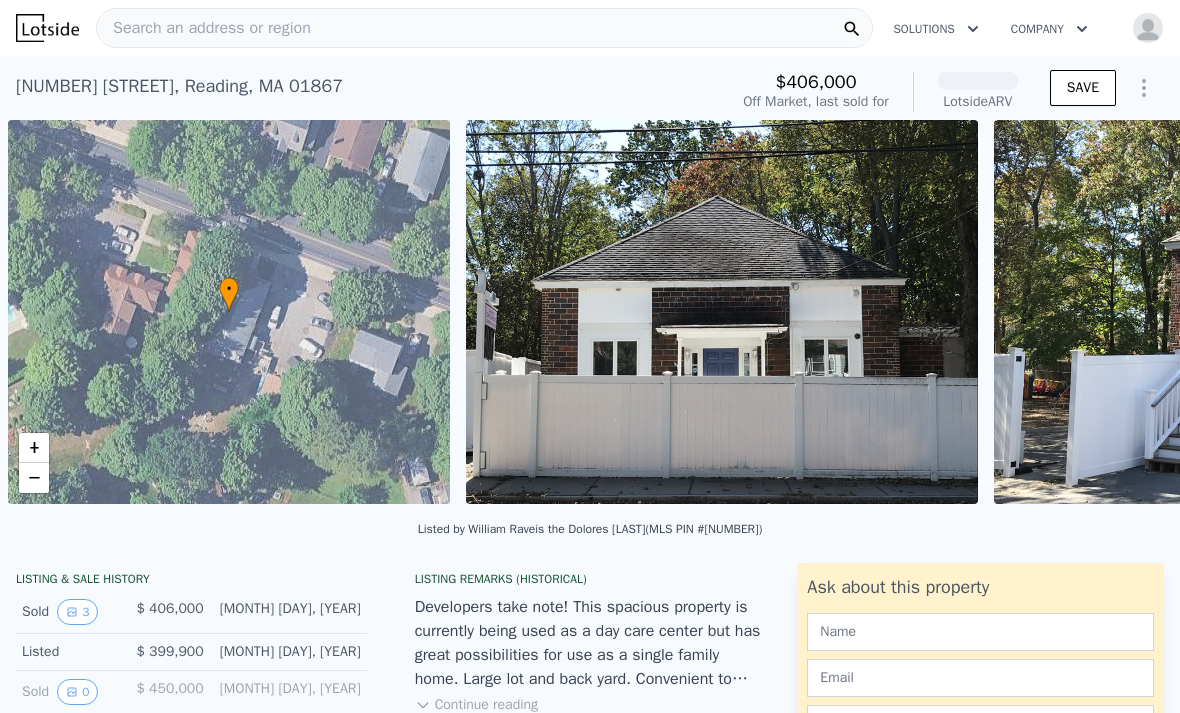 click on "Search an address or region" at bounding box center (204, 28) 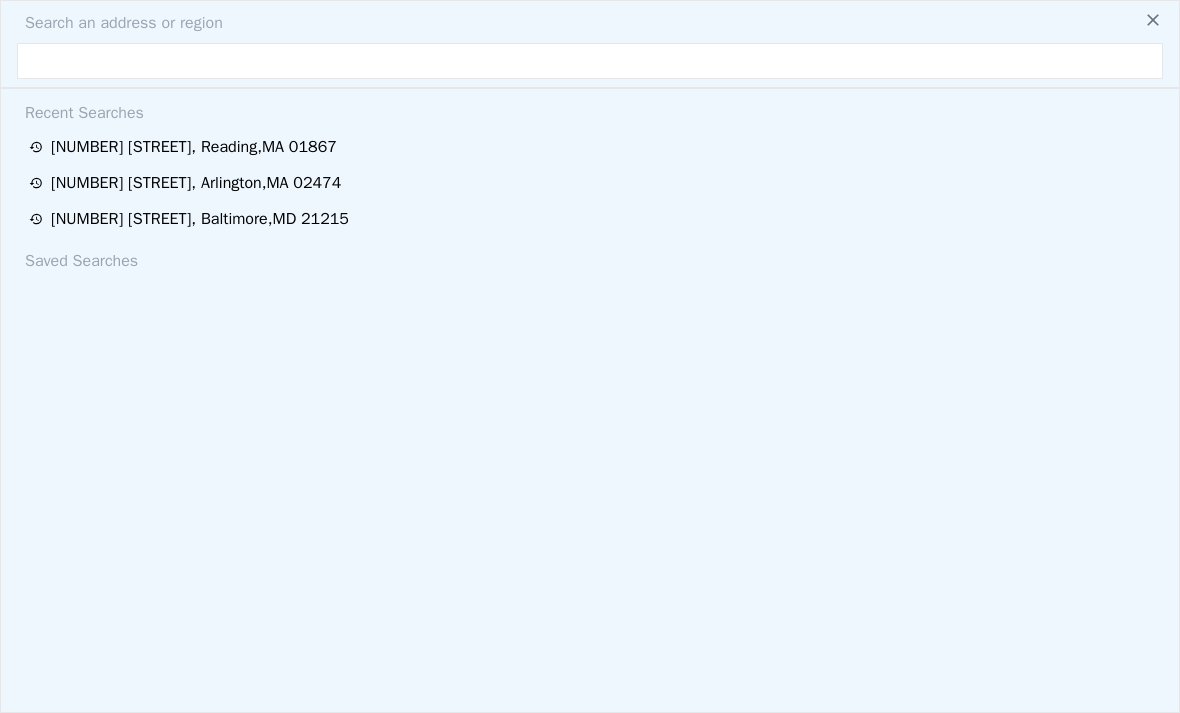 scroll, scrollTop: 0, scrollLeft: 8, axis: horizontal 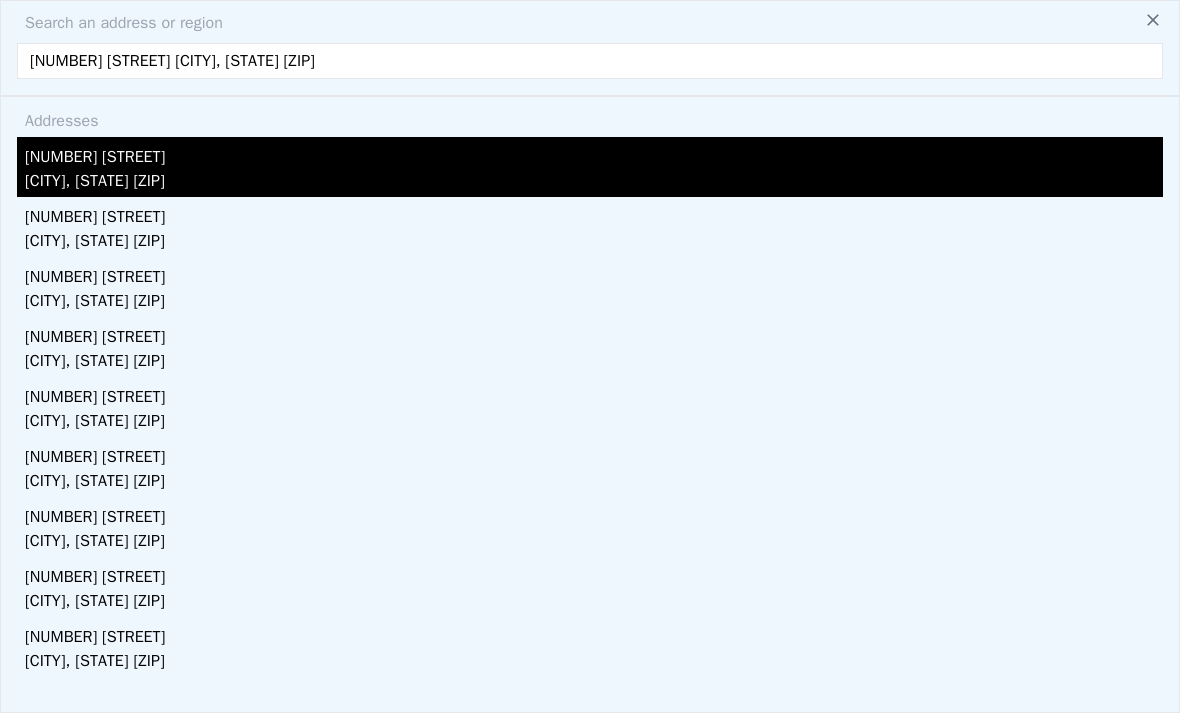 click on "[NUMBER] [STREET]" at bounding box center [594, 153] 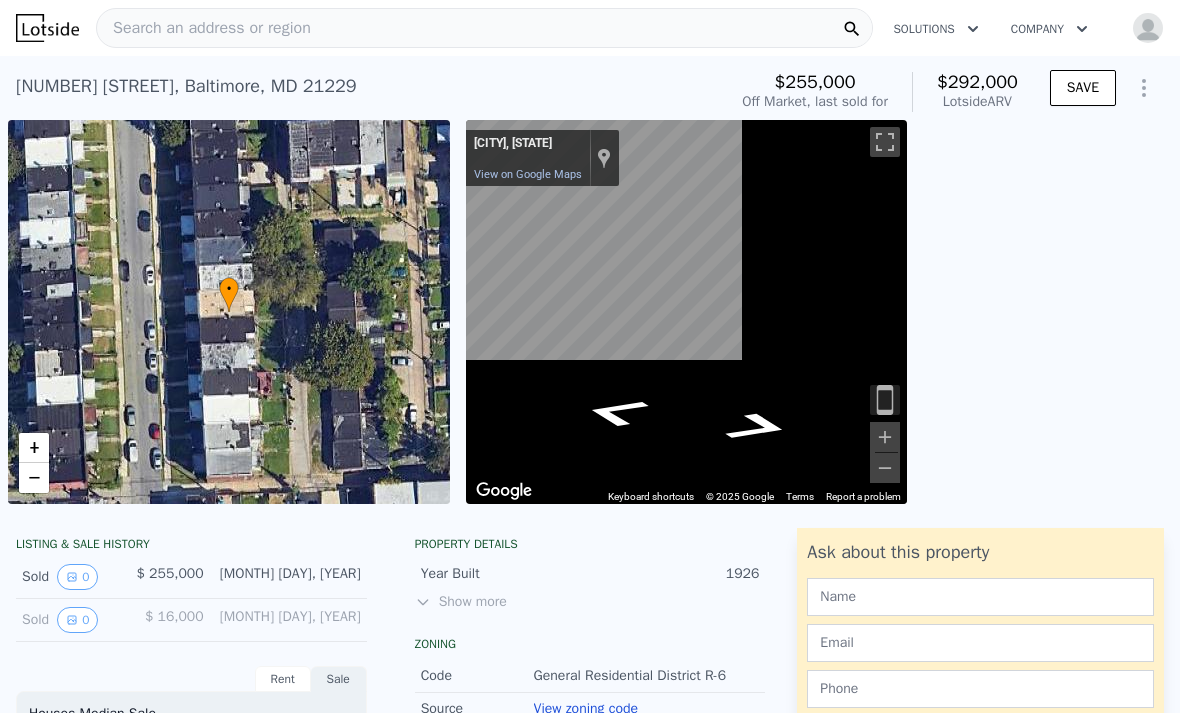 scroll, scrollTop: 0, scrollLeft: 0, axis: both 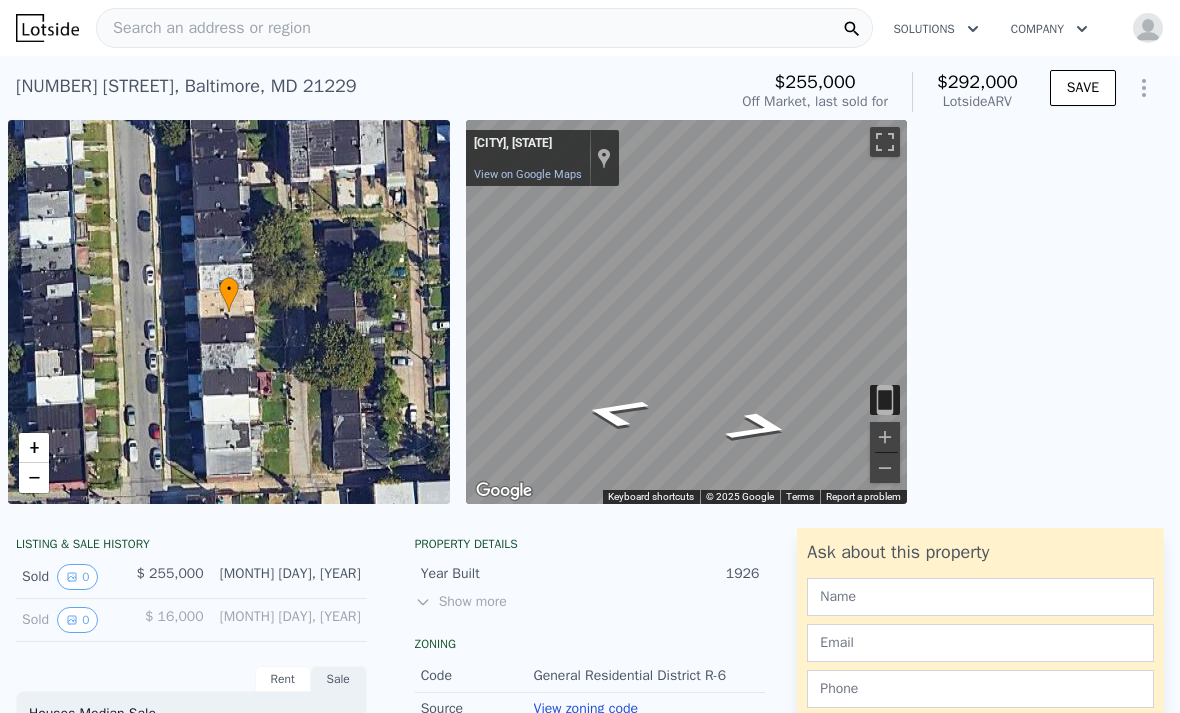 click on "Search an address or region" at bounding box center (484, 28) 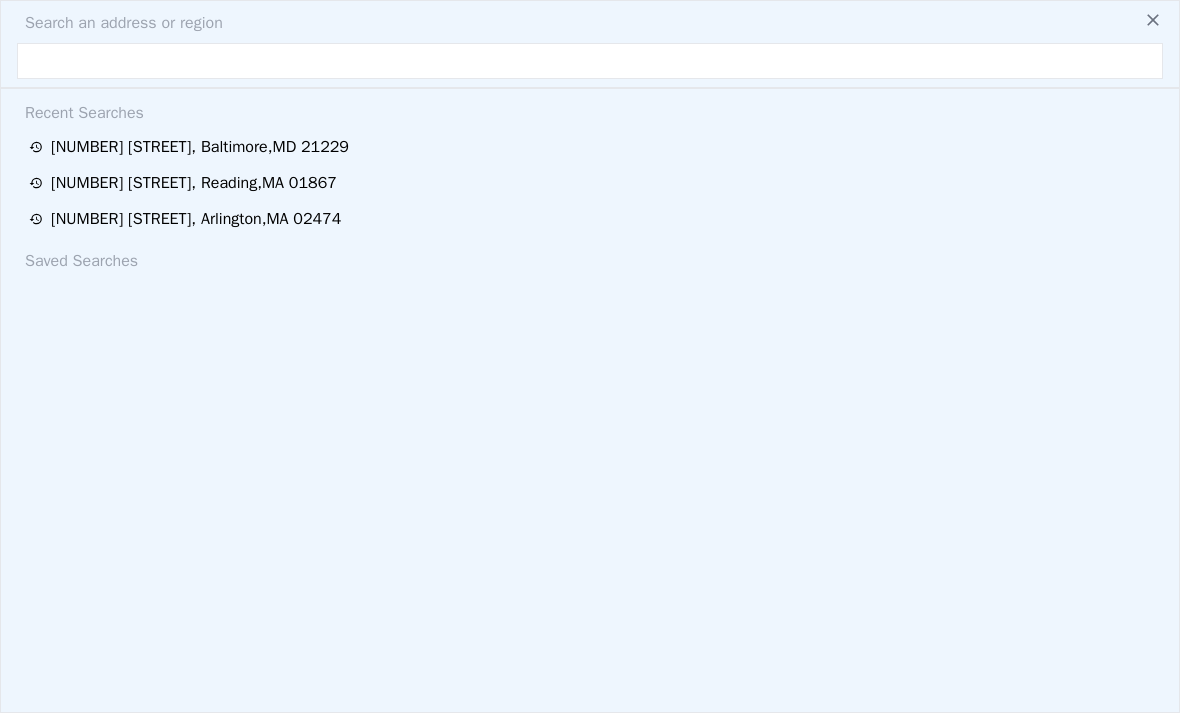 click at bounding box center [590, 61] 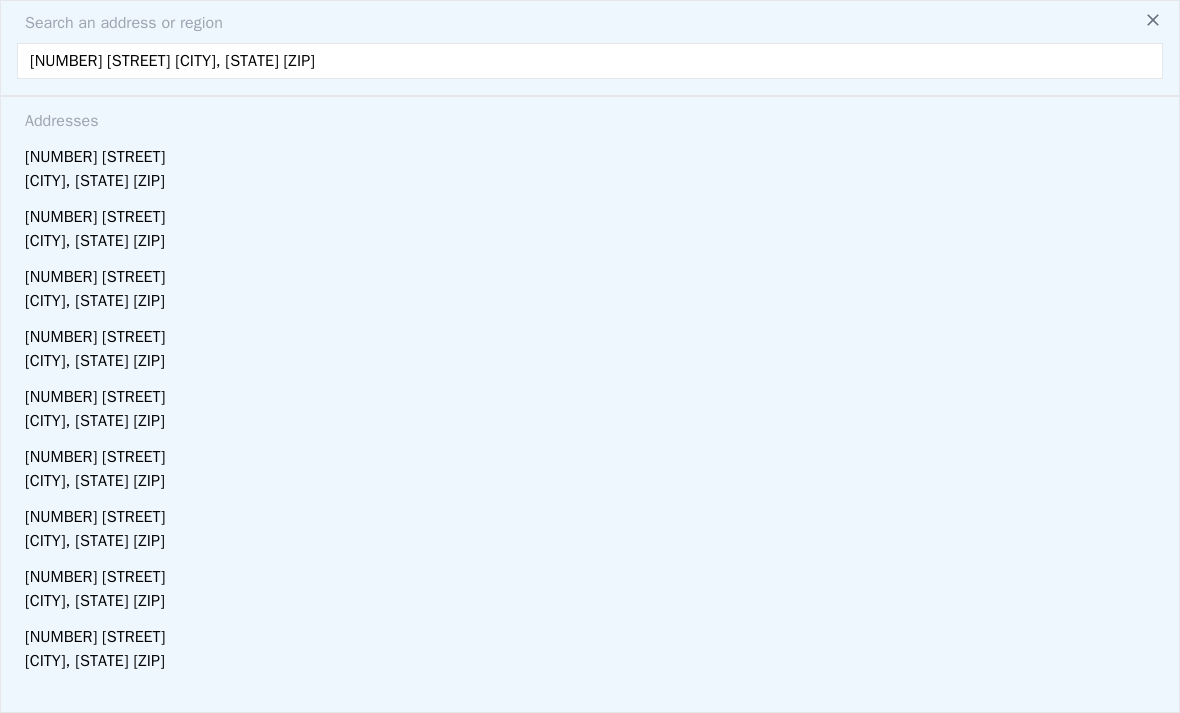 click on "3118 Harford Rd" at bounding box center [594, 153] 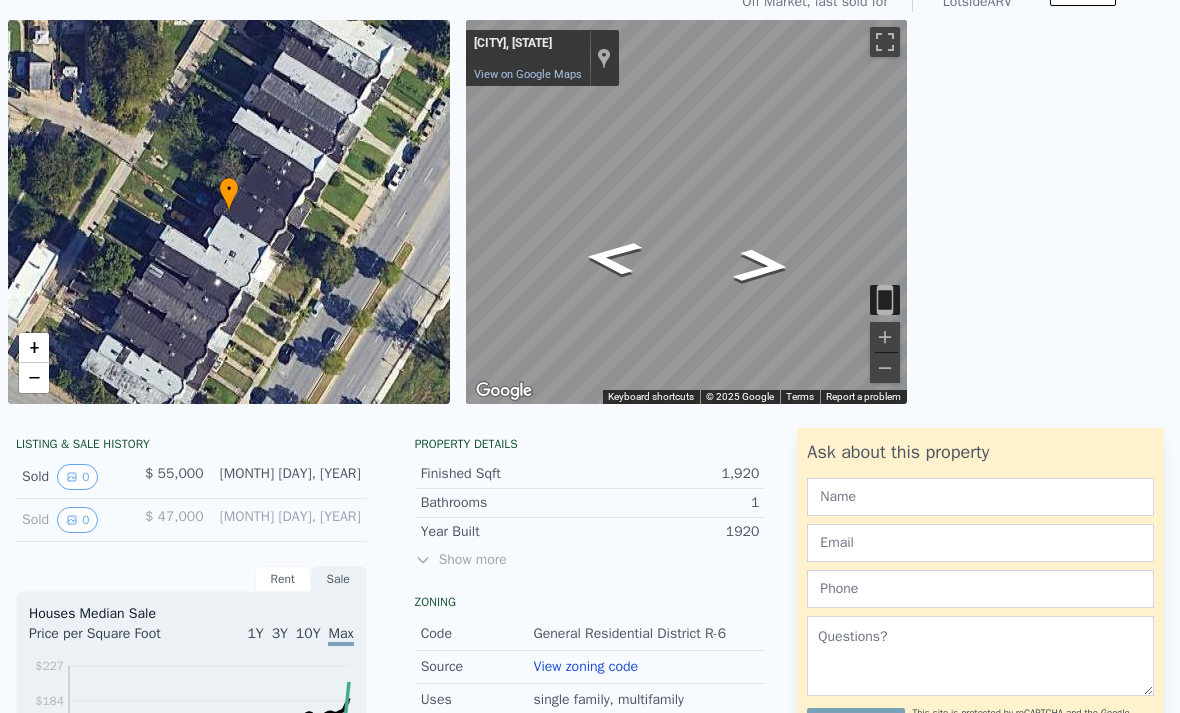 scroll, scrollTop: 64, scrollLeft: 0, axis: vertical 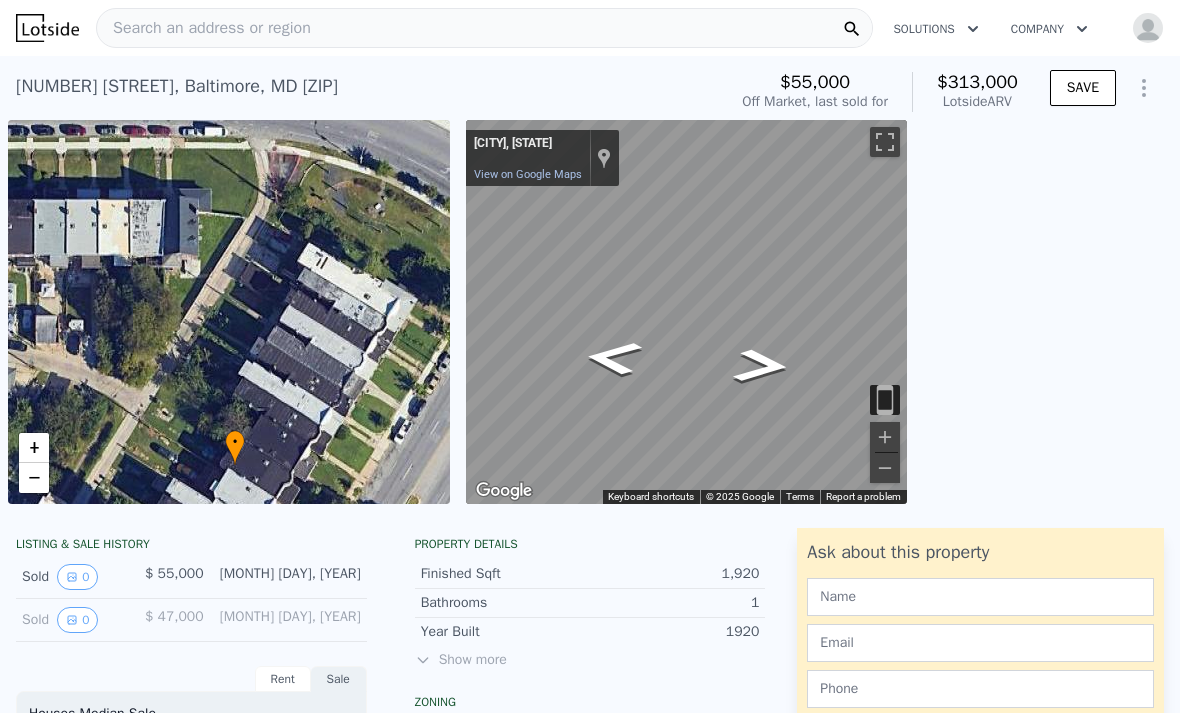 click on "Search an address or region" at bounding box center [484, 28] 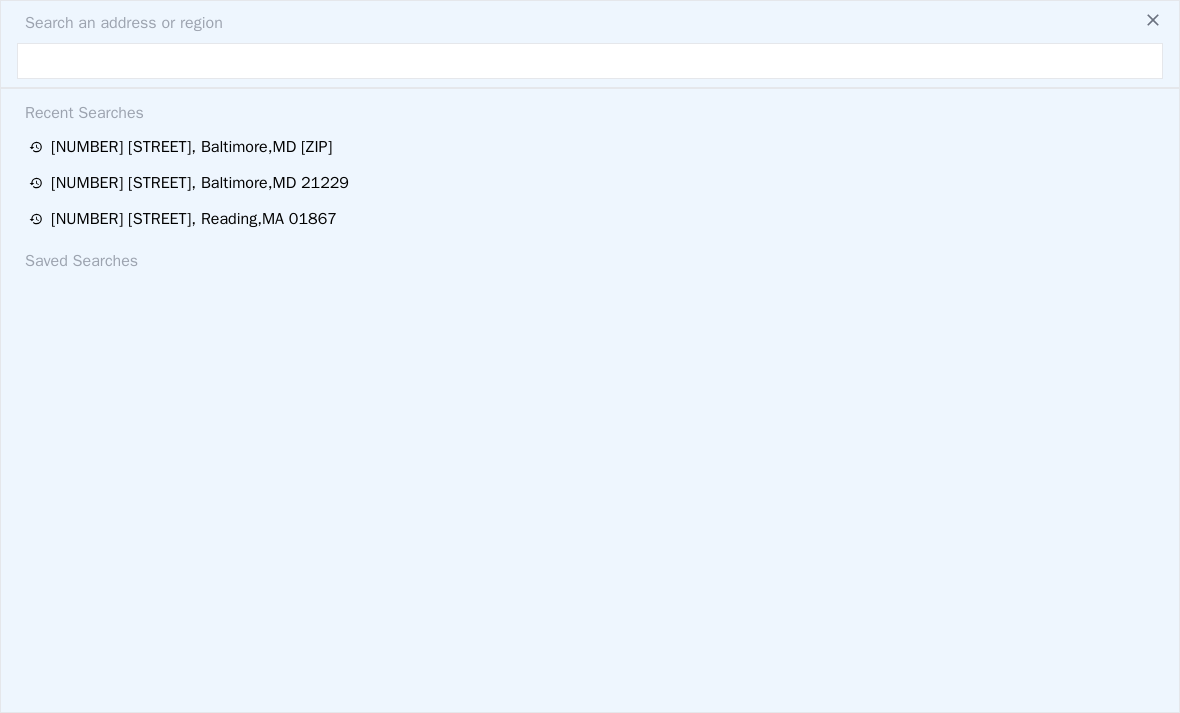 click on "Search an address or region" at bounding box center (590, 23) 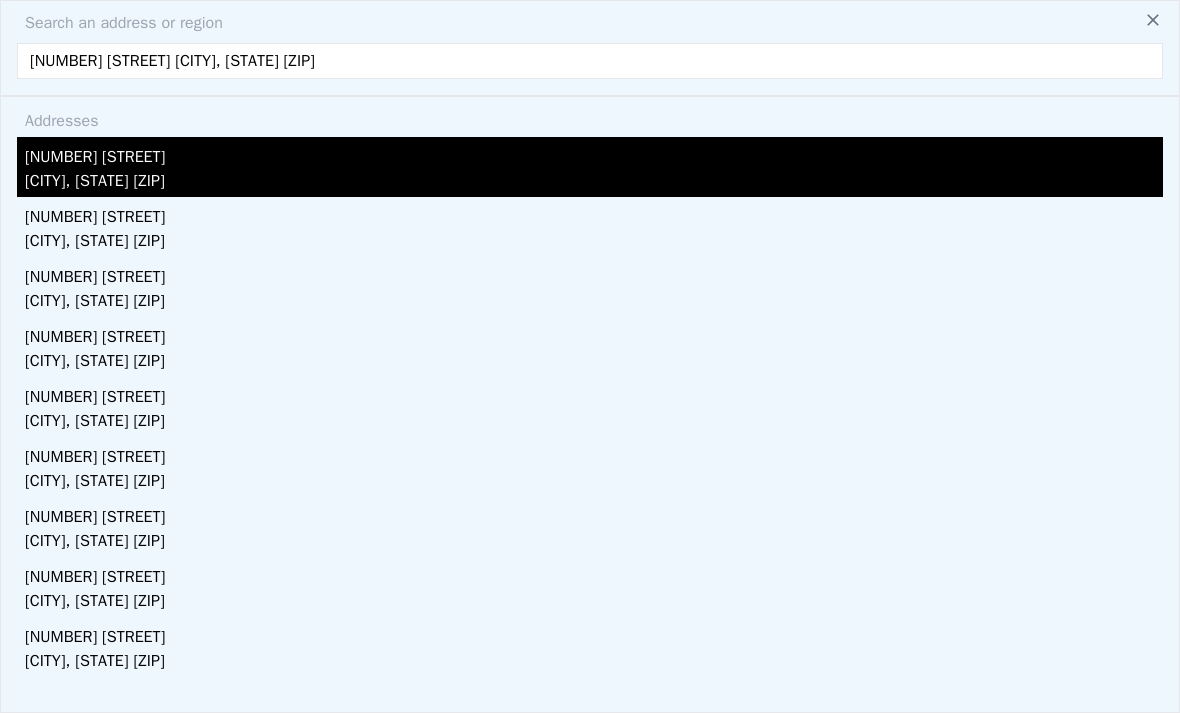 click on "Baltimore, MD 21213" at bounding box center [594, 183] 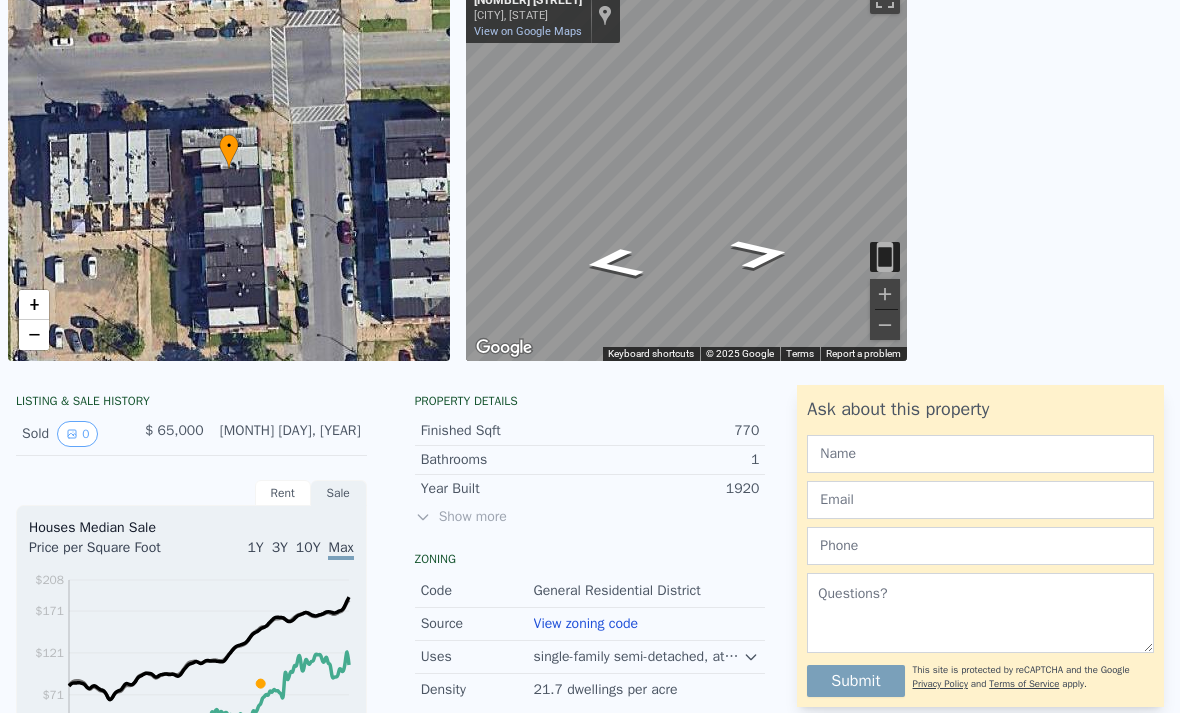scroll, scrollTop: 152, scrollLeft: 0, axis: vertical 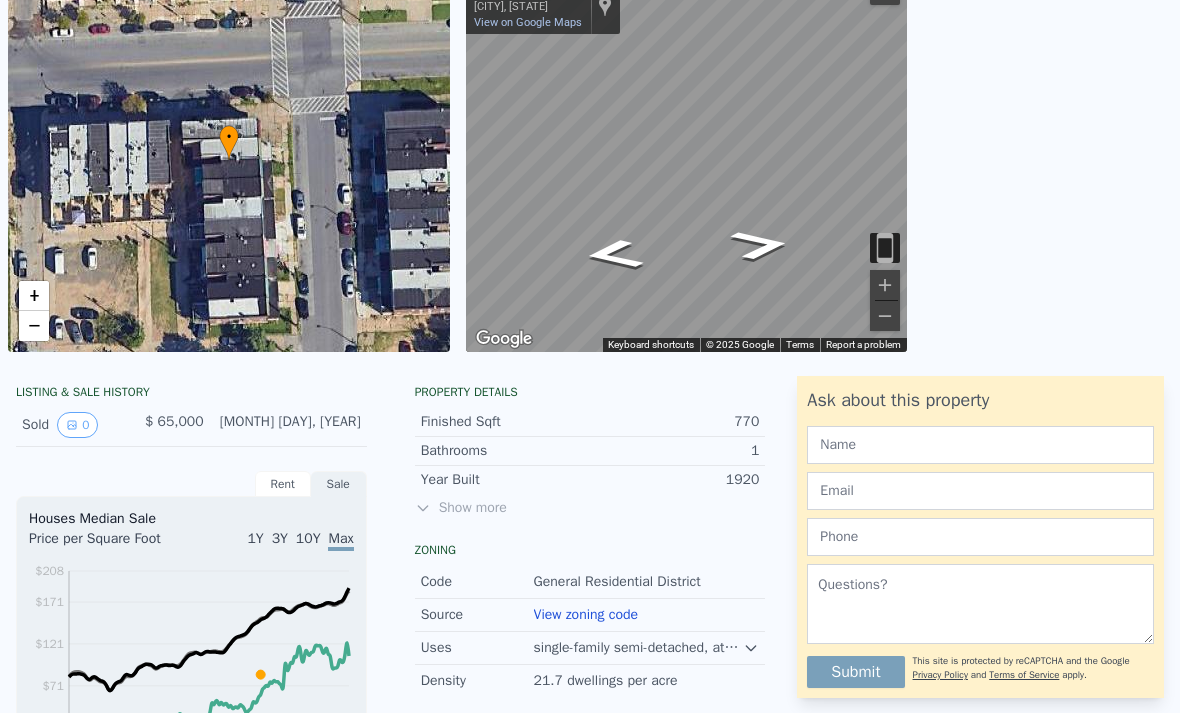 click on "Show more" at bounding box center (590, 508) 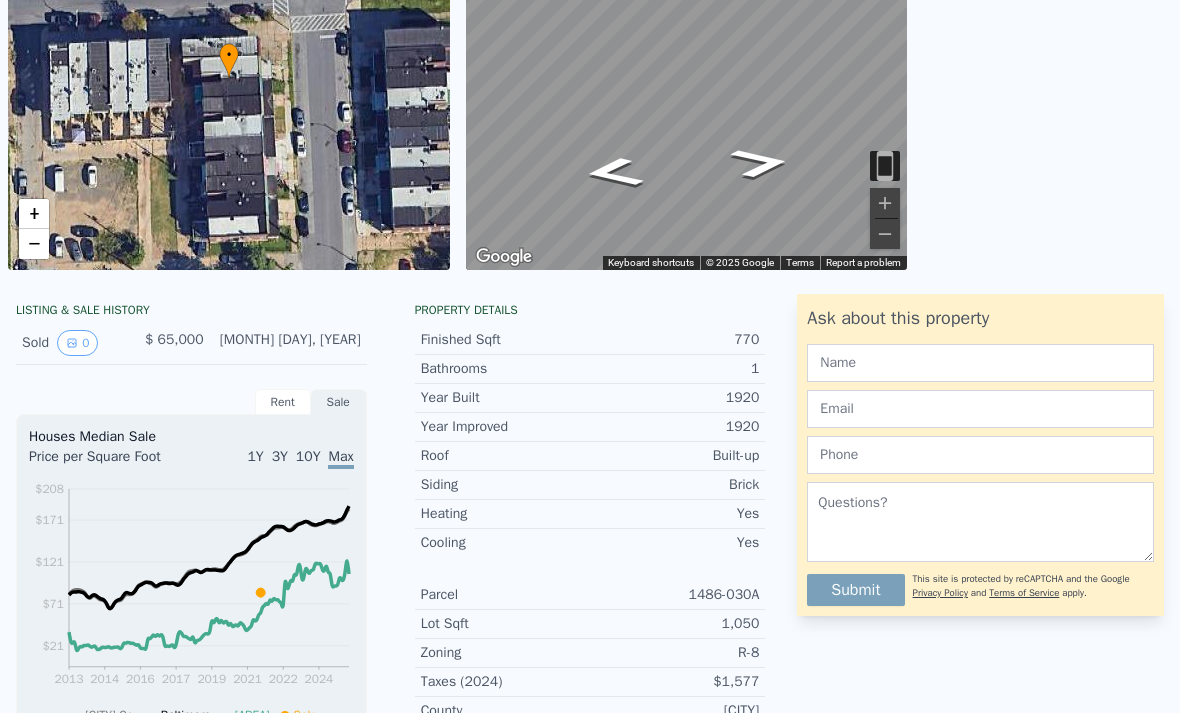 click on "Heating Yes" at bounding box center (590, 514) 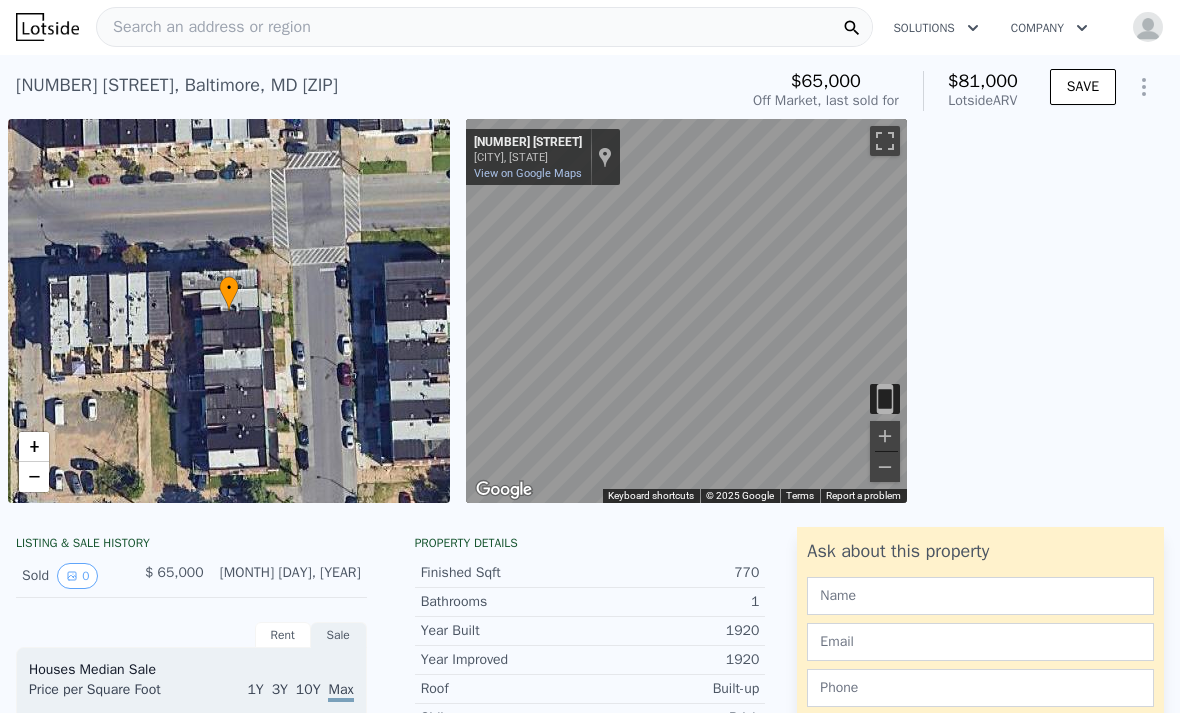 scroll, scrollTop: 7, scrollLeft: 0, axis: vertical 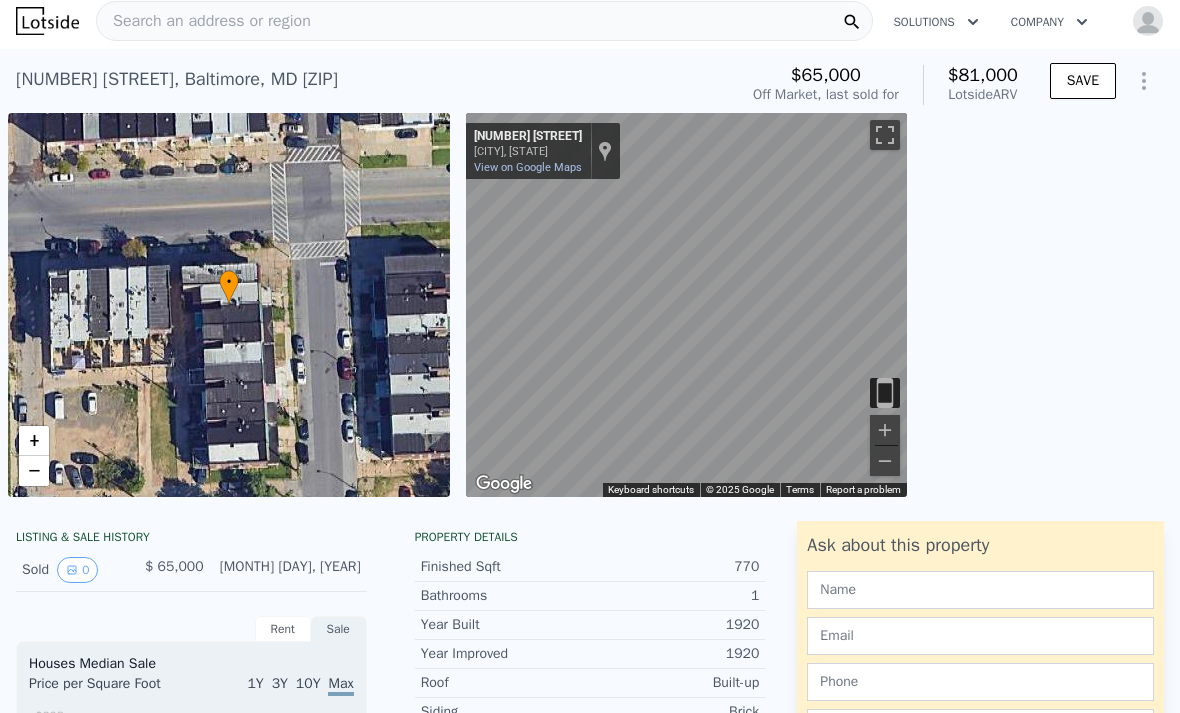 click on "Search an address or region" at bounding box center [484, 21] 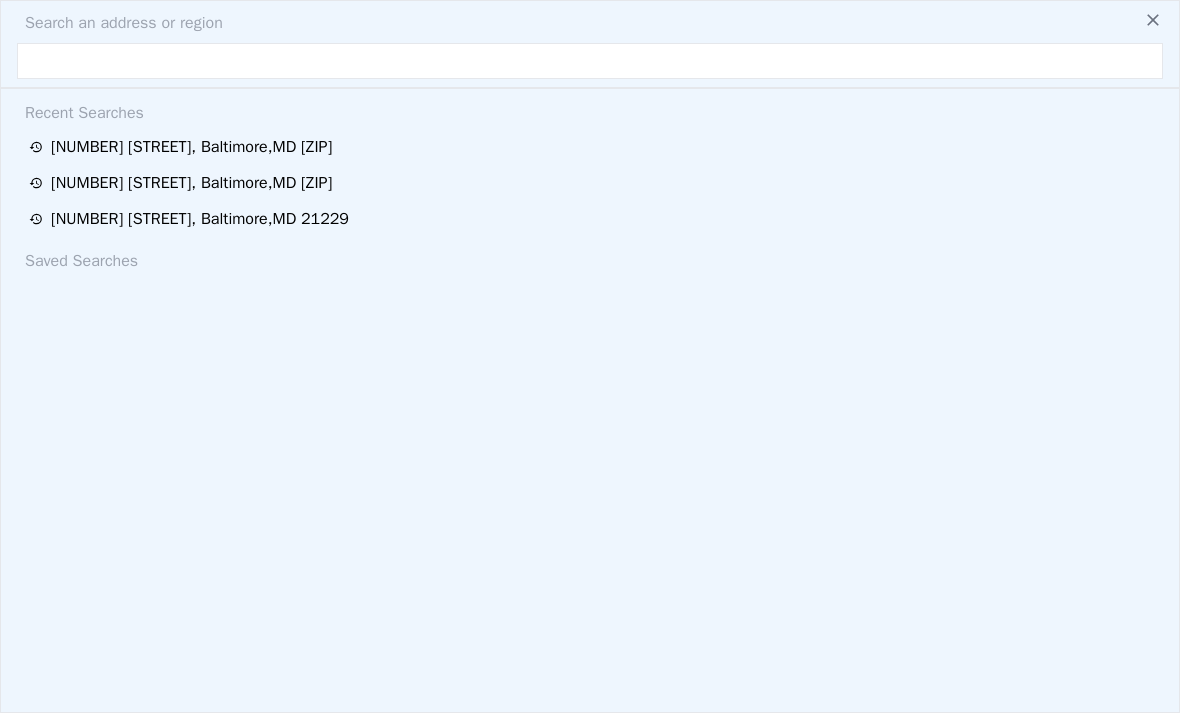 click at bounding box center [590, 61] 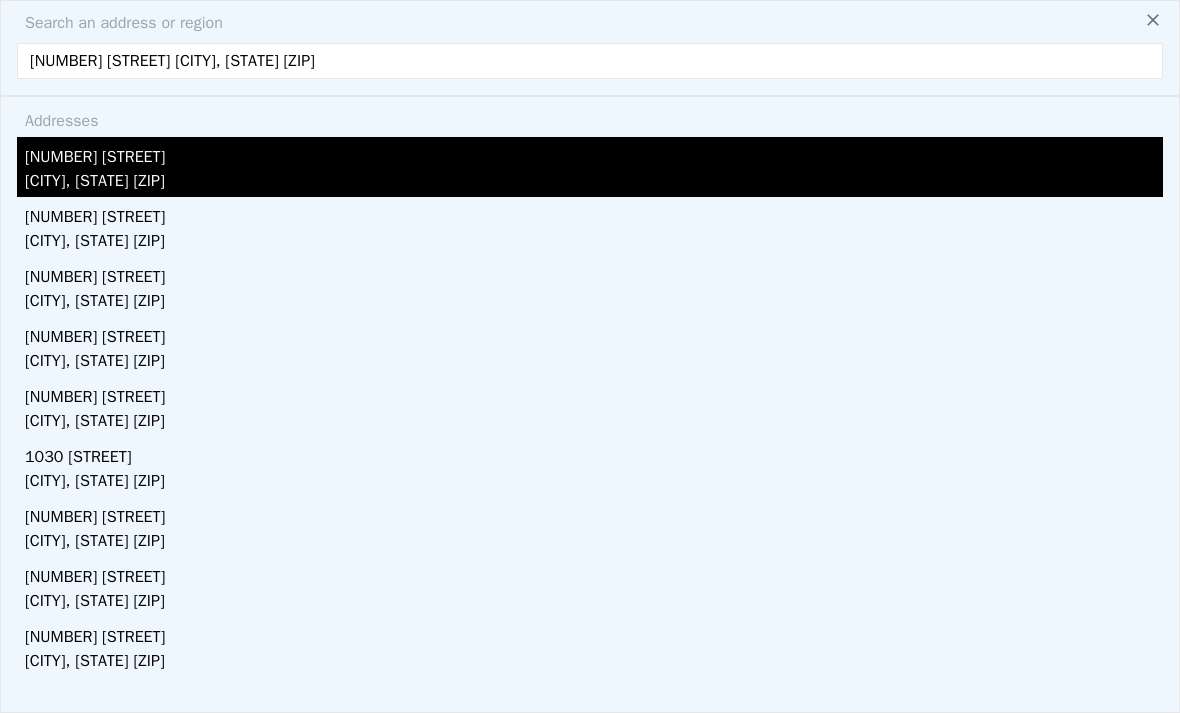 click on "Baltimore, MD 21217" at bounding box center (594, 183) 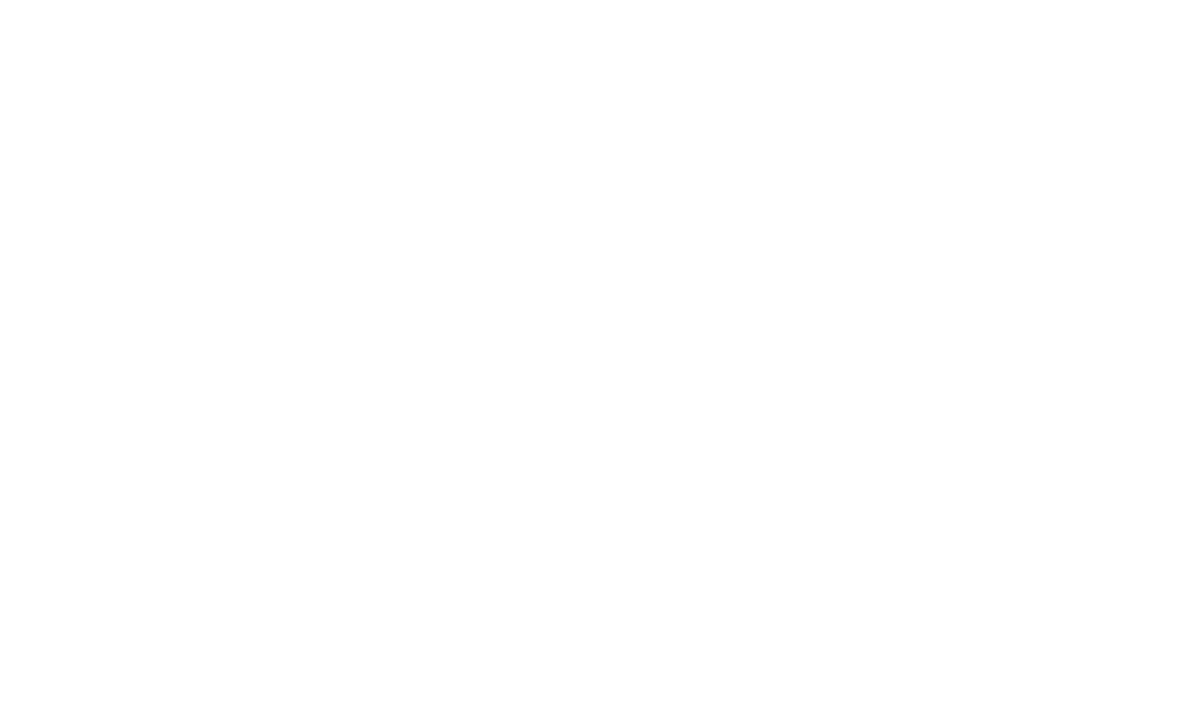 scroll, scrollTop: 0, scrollLeft: 0, axis: both 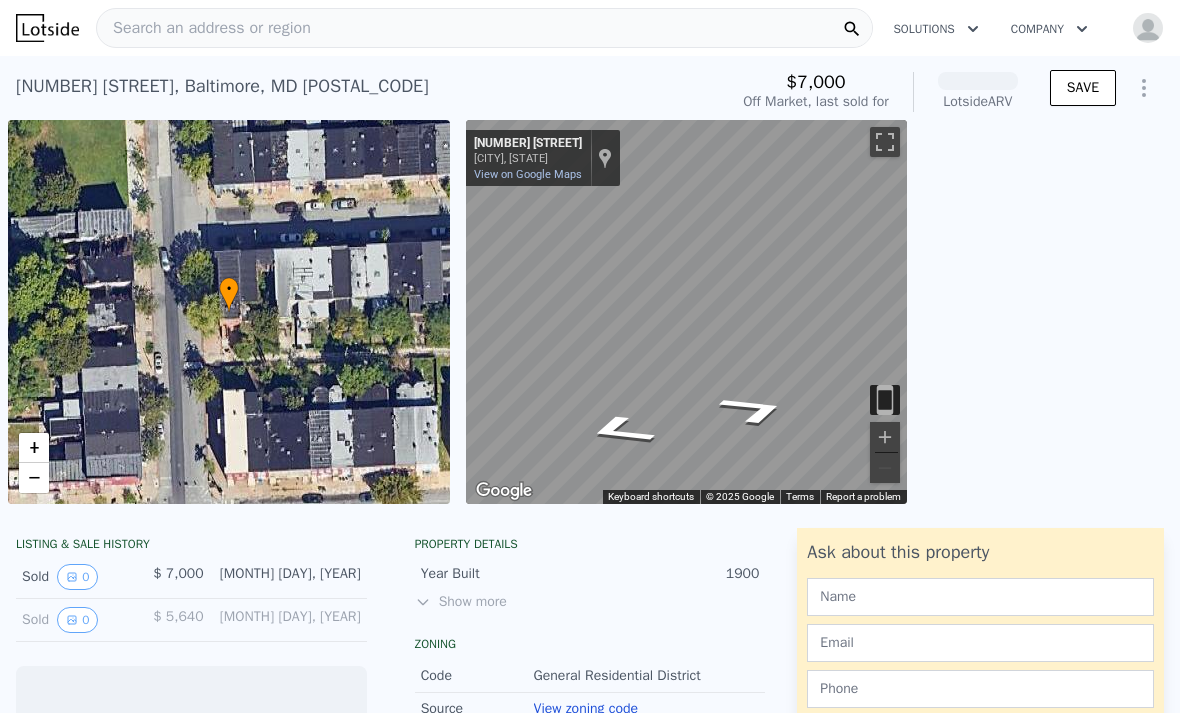 click on "Search an address or region" at bounding box center (484, 28) 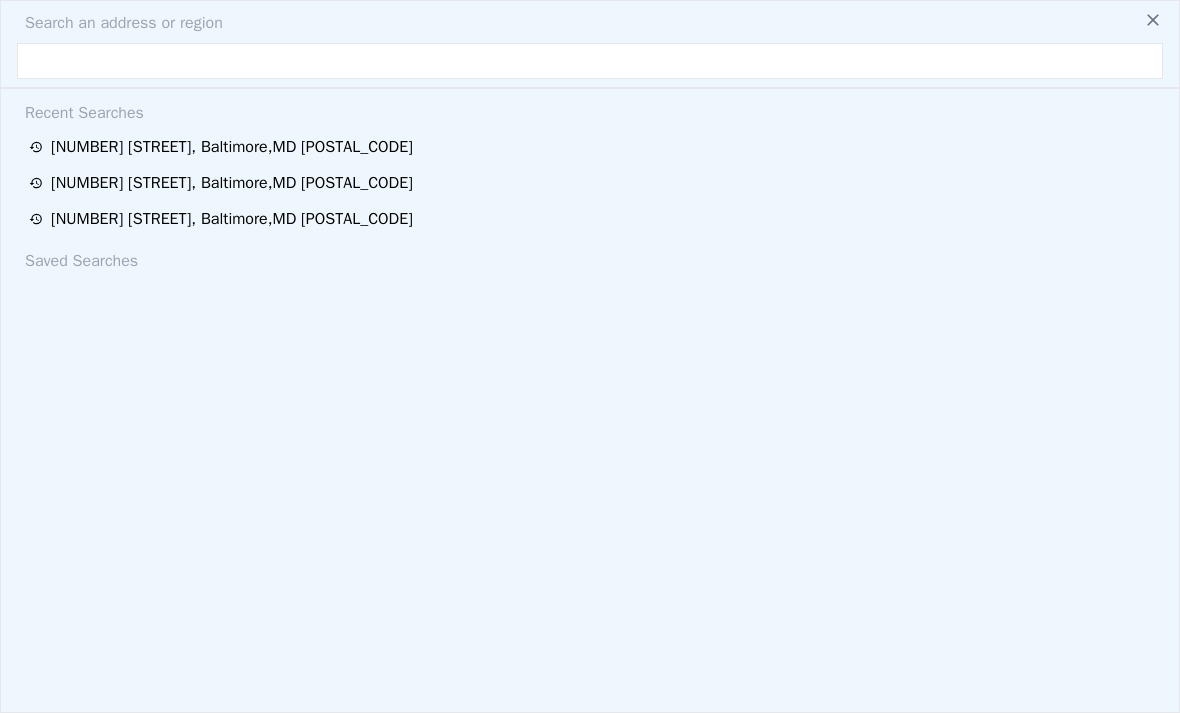 click at bounding box center (590, 61) 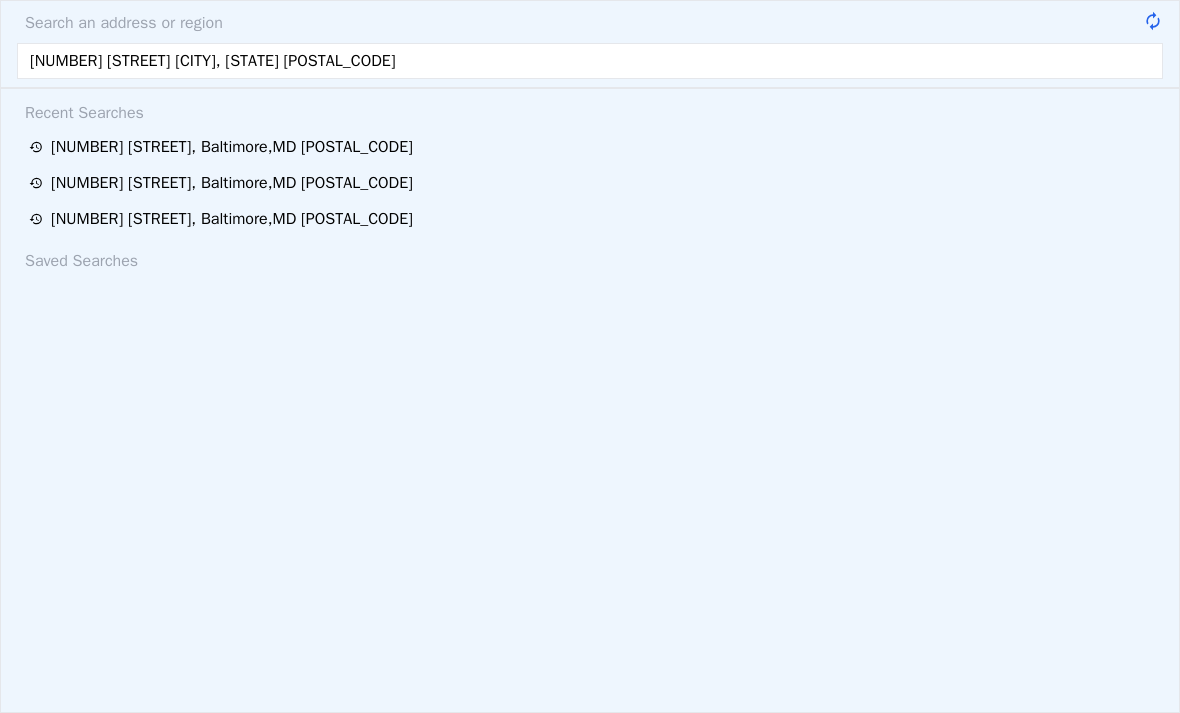 type on "[NUMBER] [STREET] [CITY], [STATE] [ZIP]" 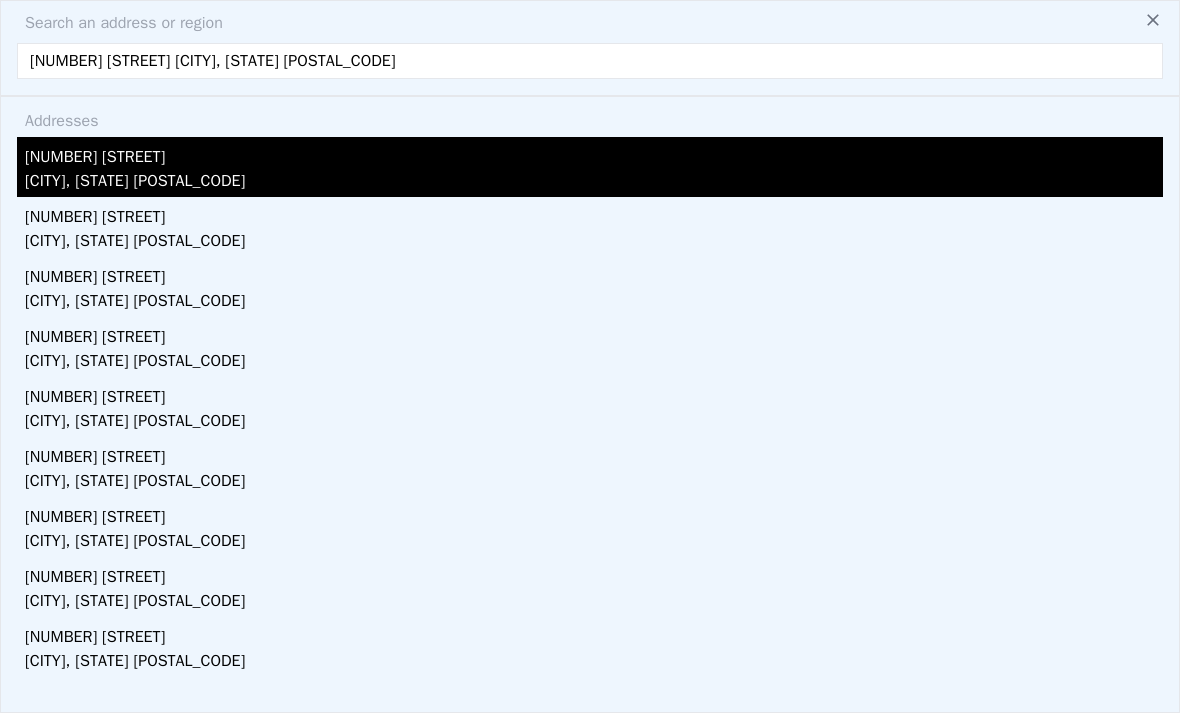 click on "[CITY], [STATE] [ZIP]" at bounding box center (594, 183) 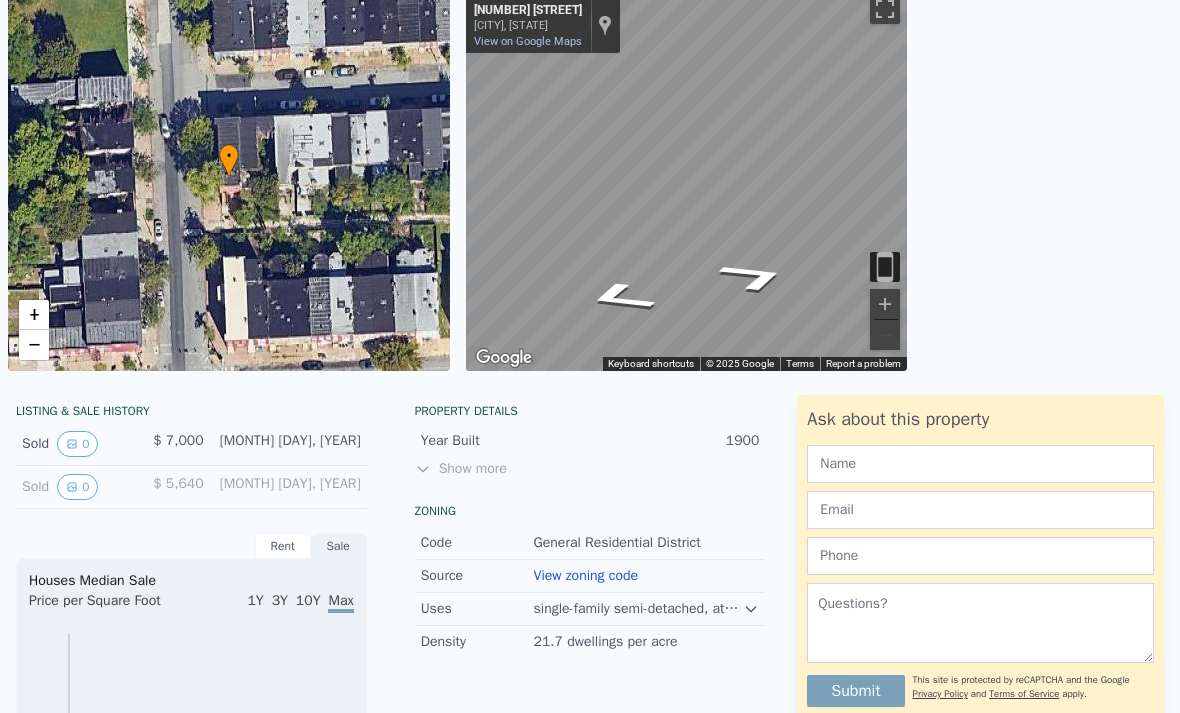 click on "Show more" at bounding box center [590, 469] 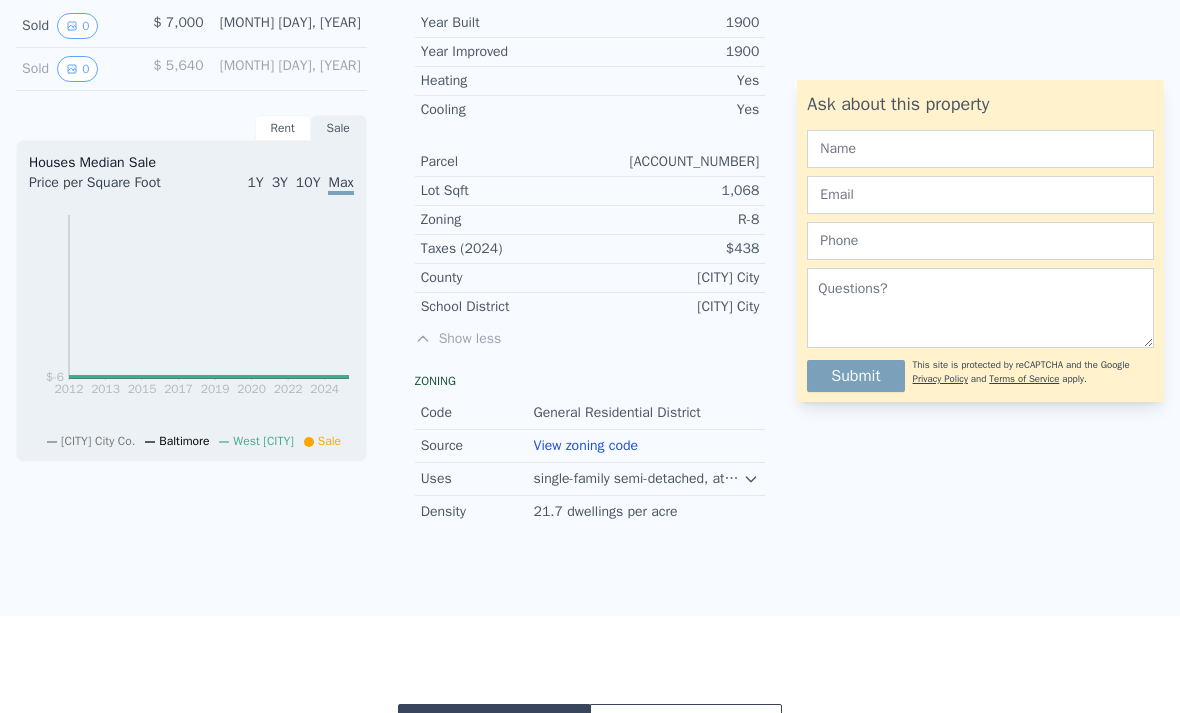 scroll, scrollTop: 551, scrollLeft: 0, axis: vertical 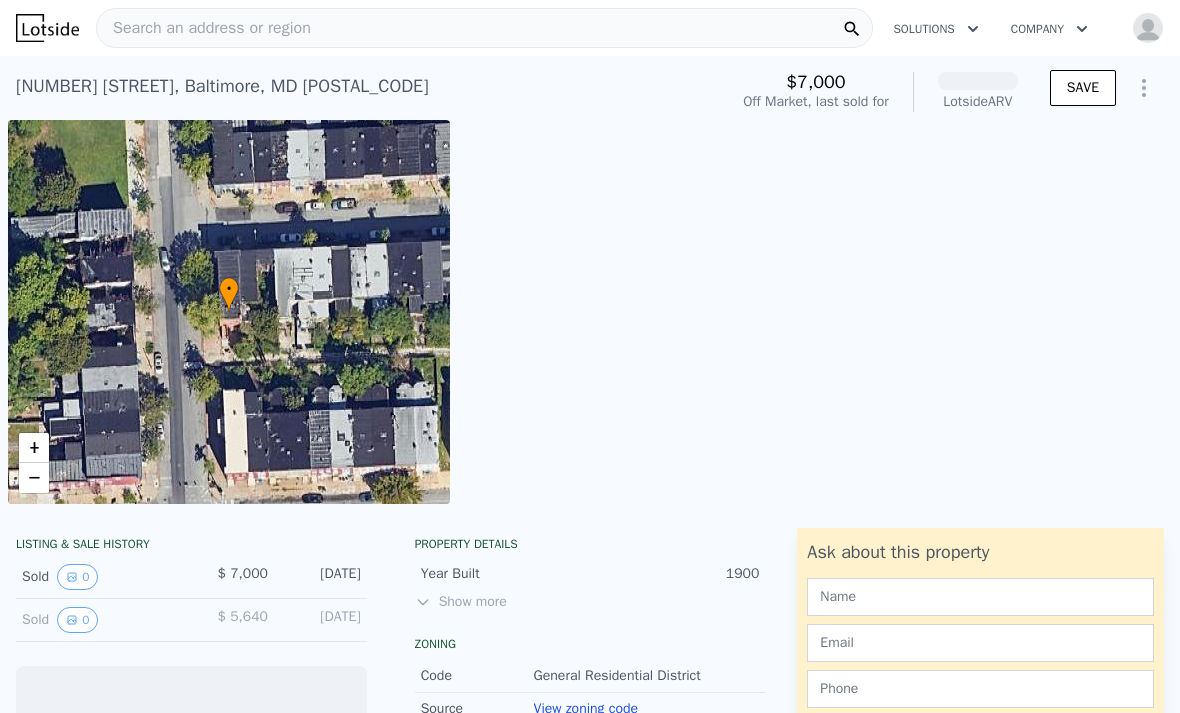click on "Search an address or region" at bounding box center [204, 28] 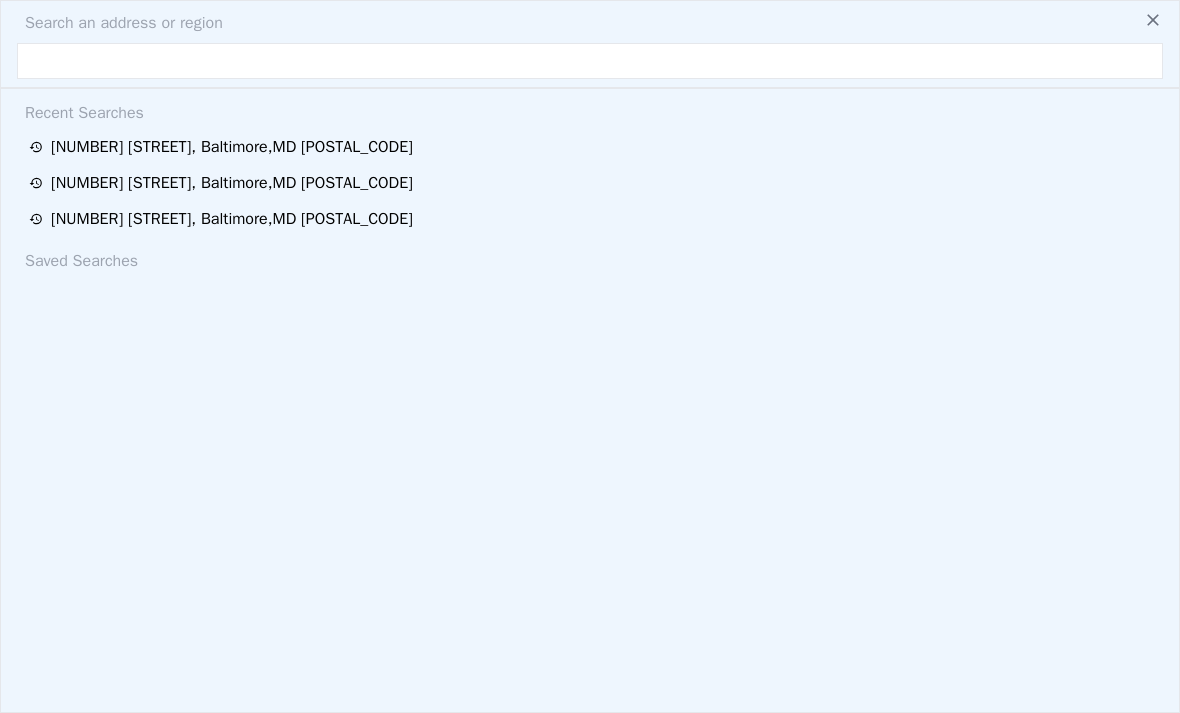 click at bounding box center (590, 61) 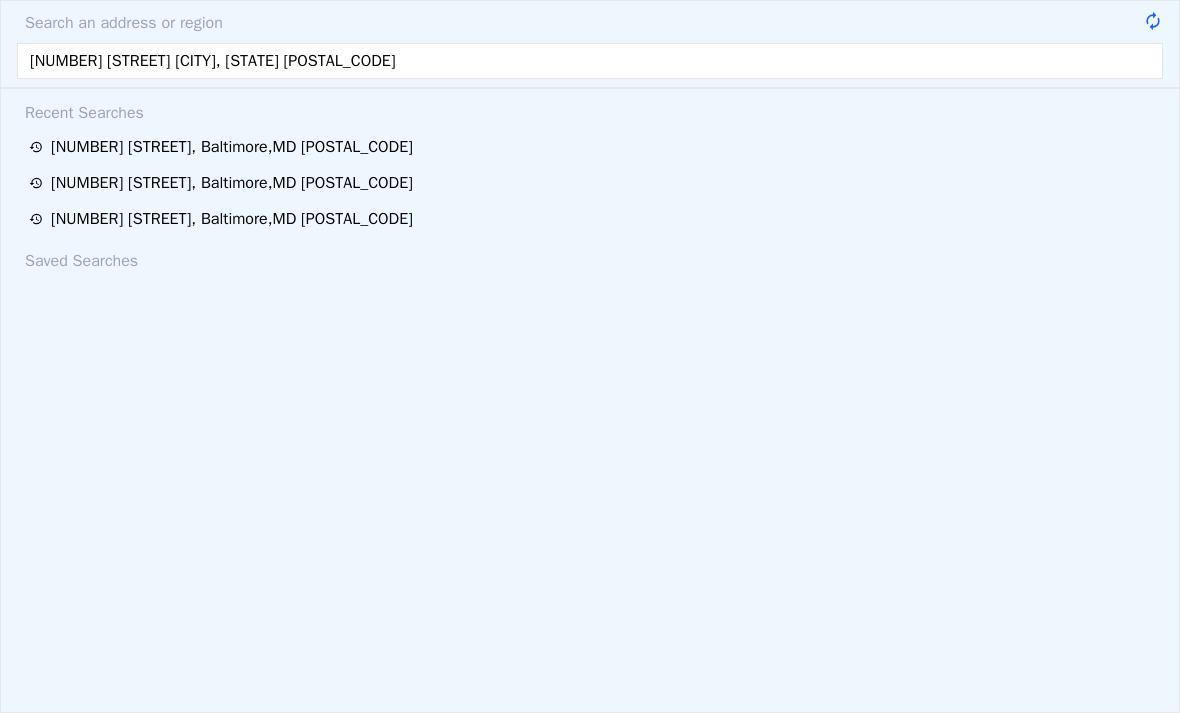 type on "2805 Carroll St Baltimore, MD 21230" 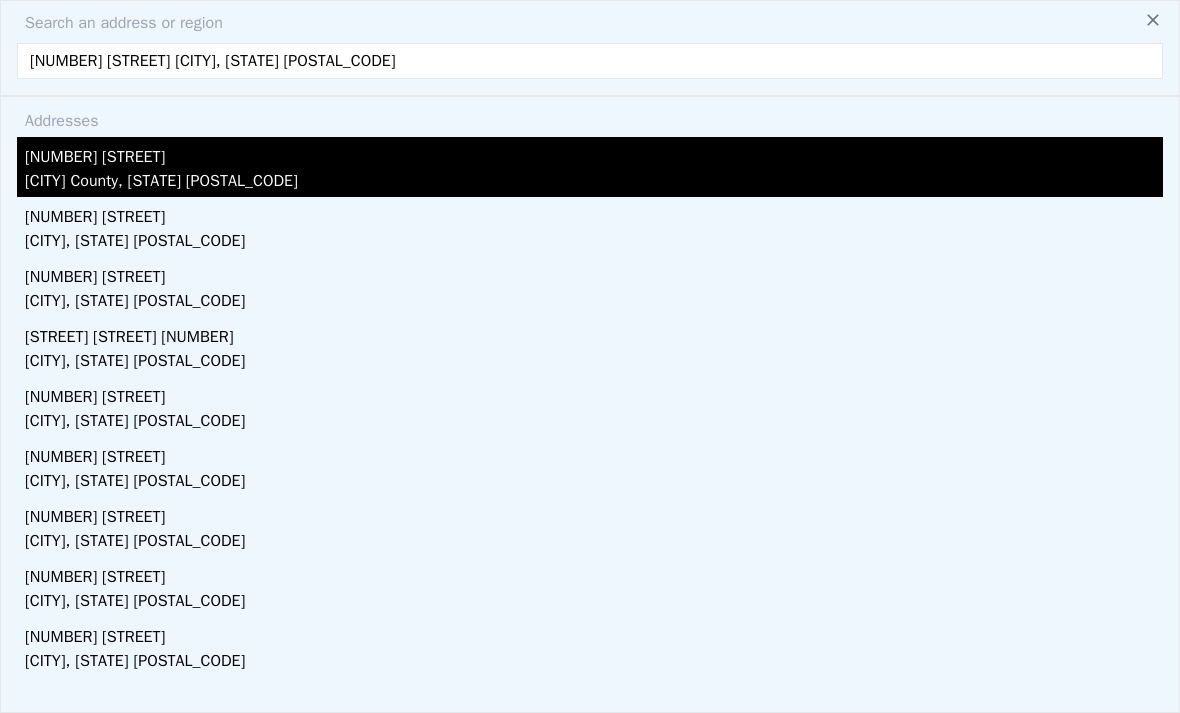 click on "Baltimore County, MD 21230" at bounding box center [594, 183] 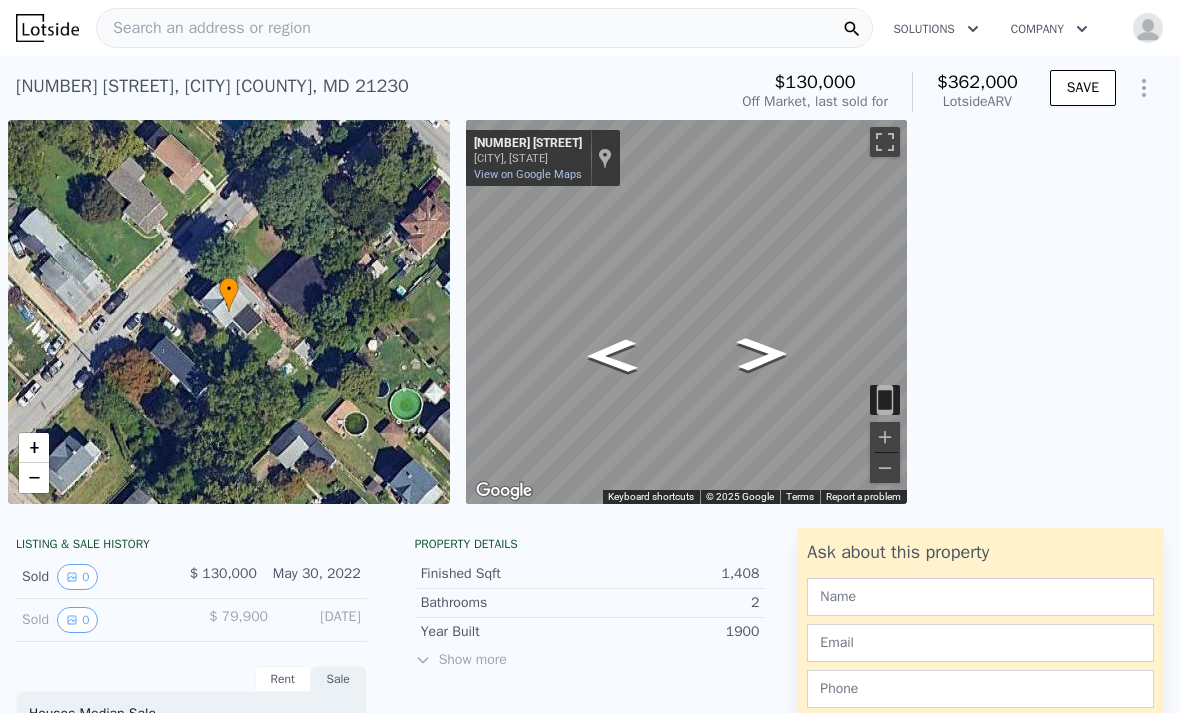 scroll, scrollTop: 0, scrollLeft: 0, axis: both 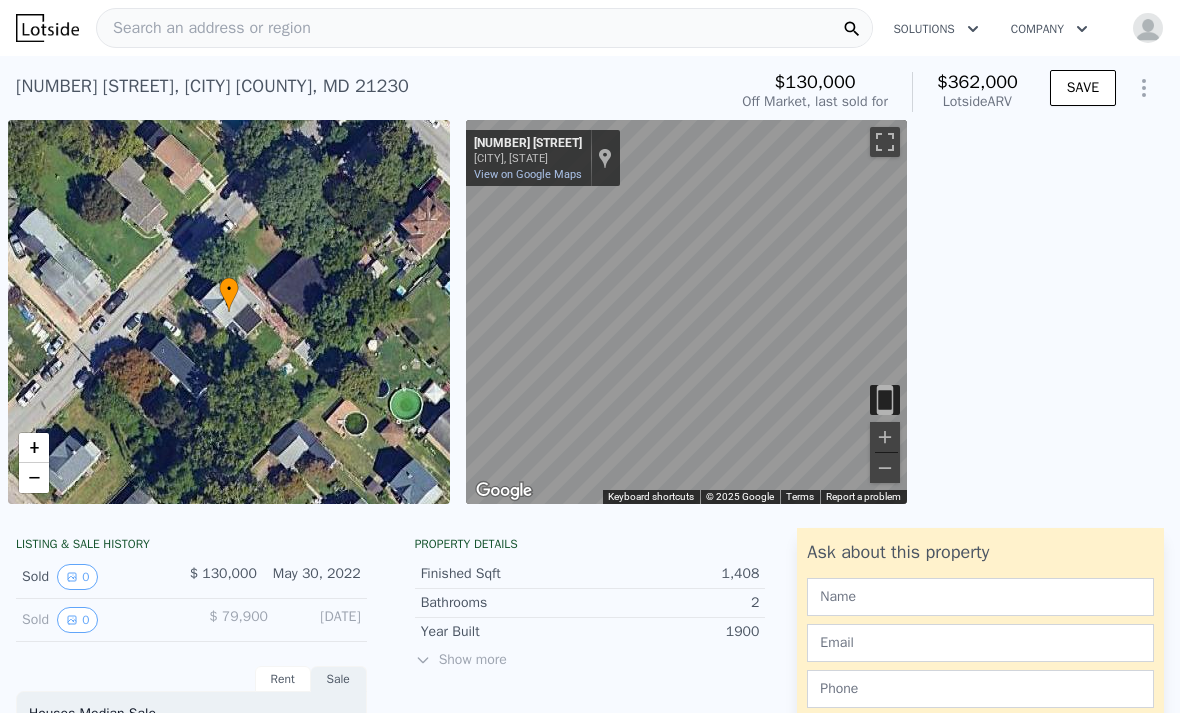 click on "Search an address or region" at bounding box center [484, 28] 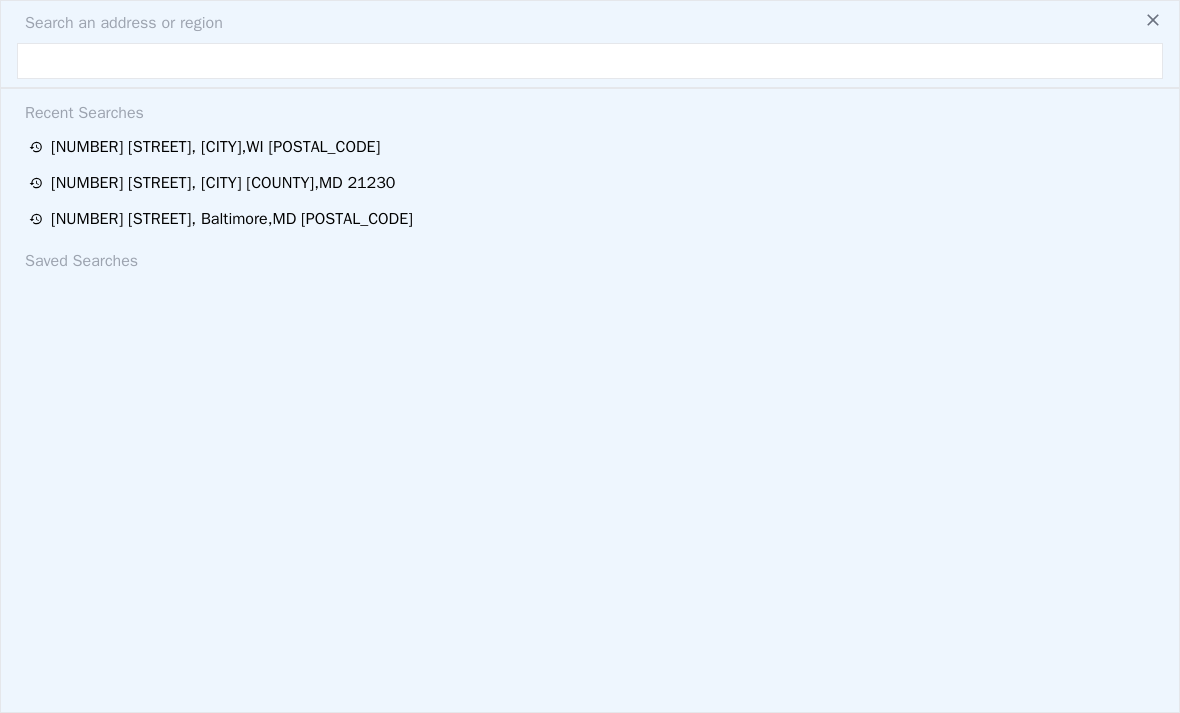 click on "Search an address or region" at bounding box center (590, 23) 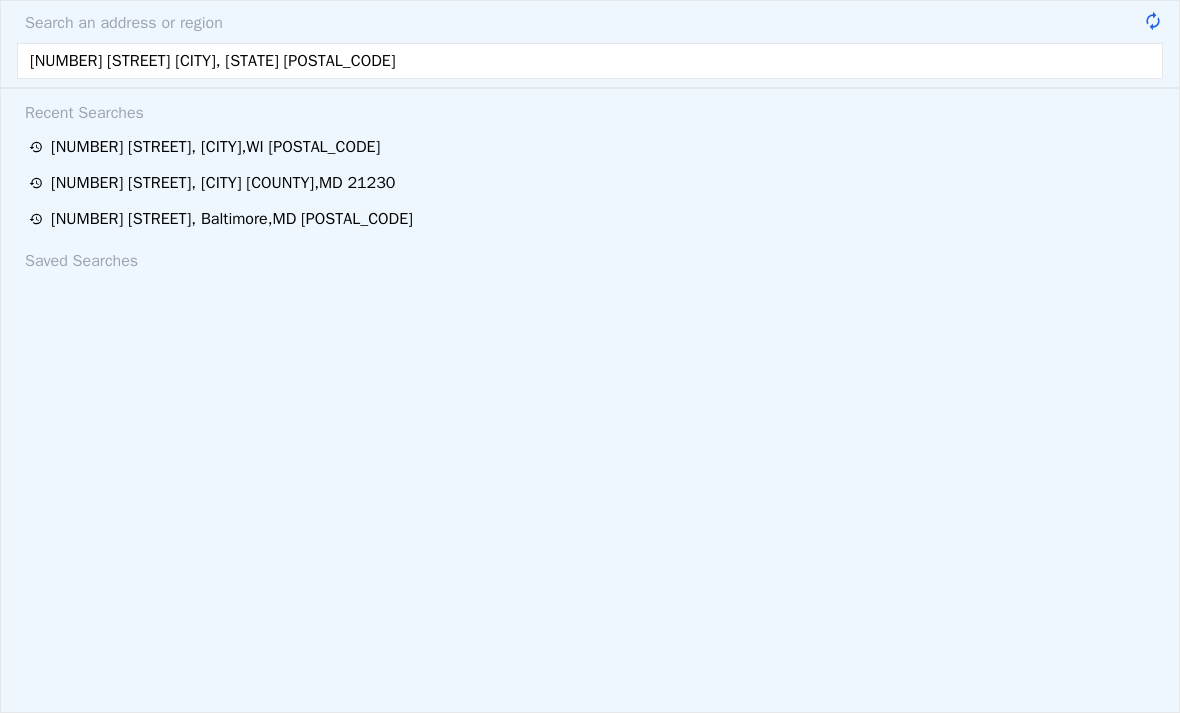 type on "4641 Park Heights Ave Baltimore, MD 21215" 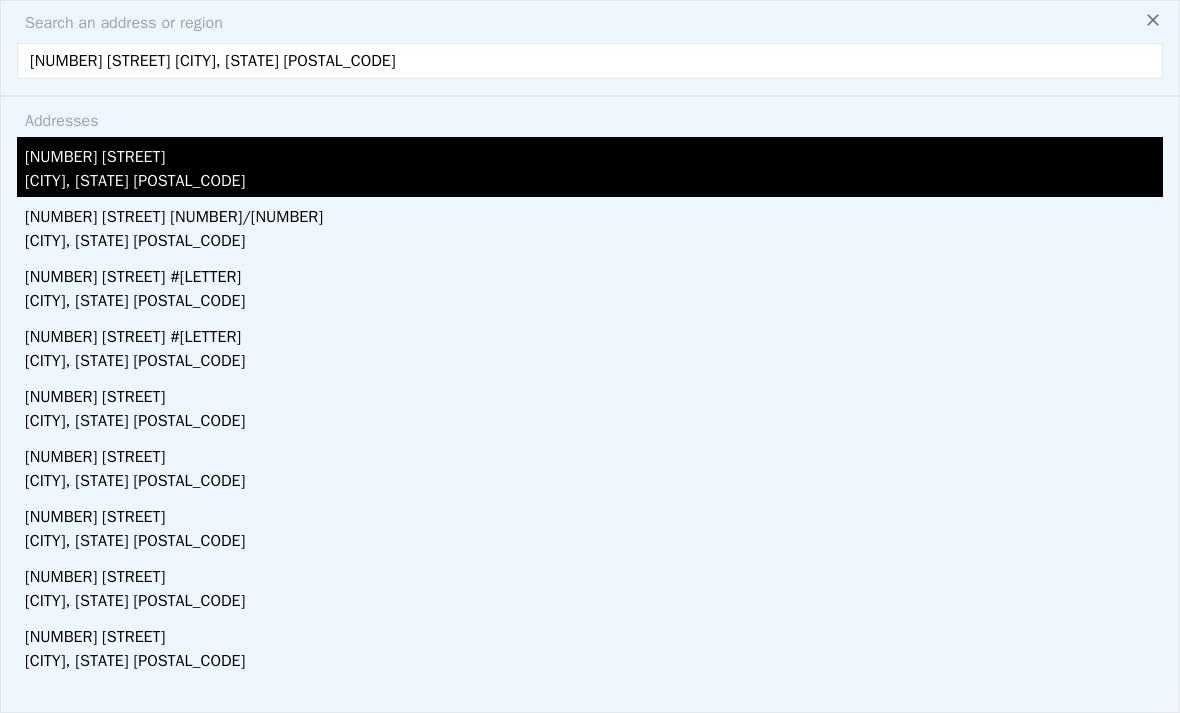click on "4641 Park Heights Ave" at bounding box center (594, 153) 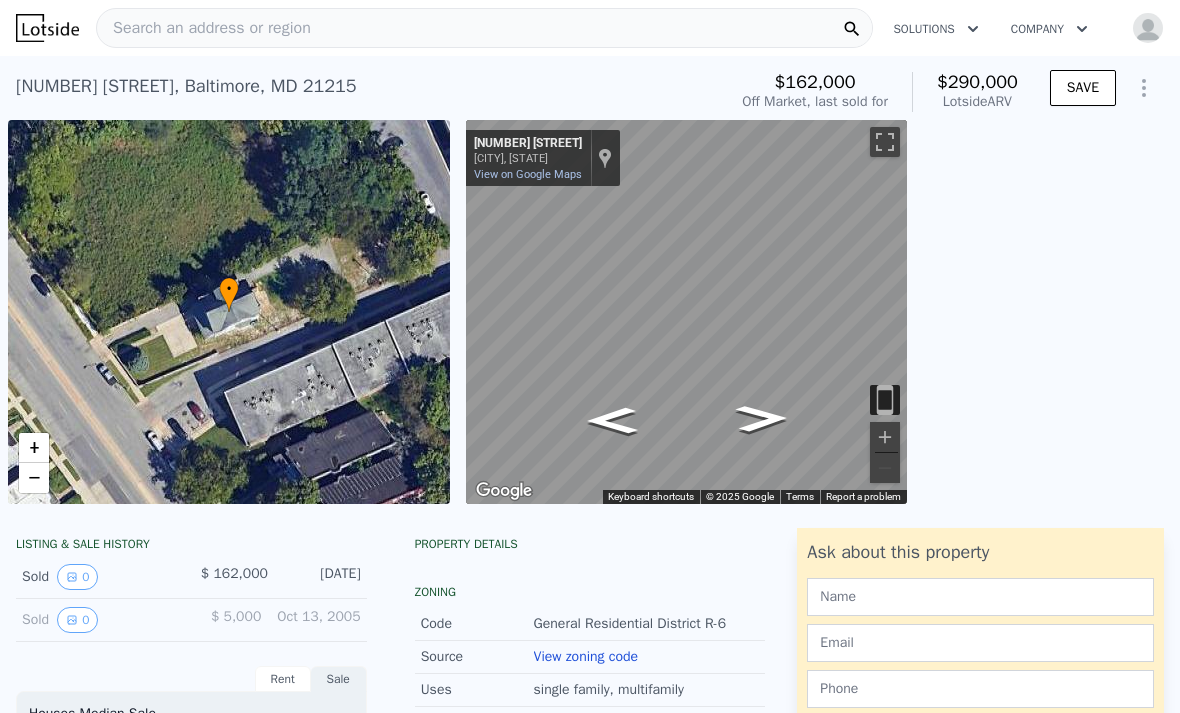 scroll, scrollTop: 0, scrollLeft: 0, axis: both 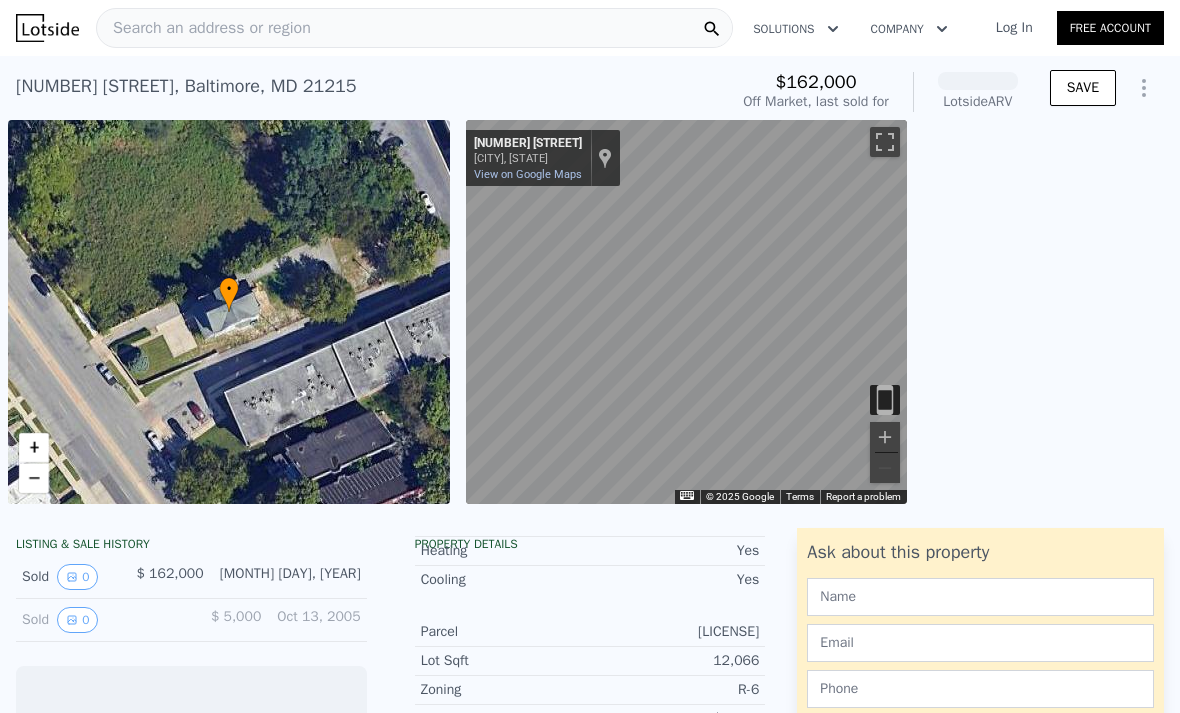 click on "Search an address or region" at bounding box center [414, 28] 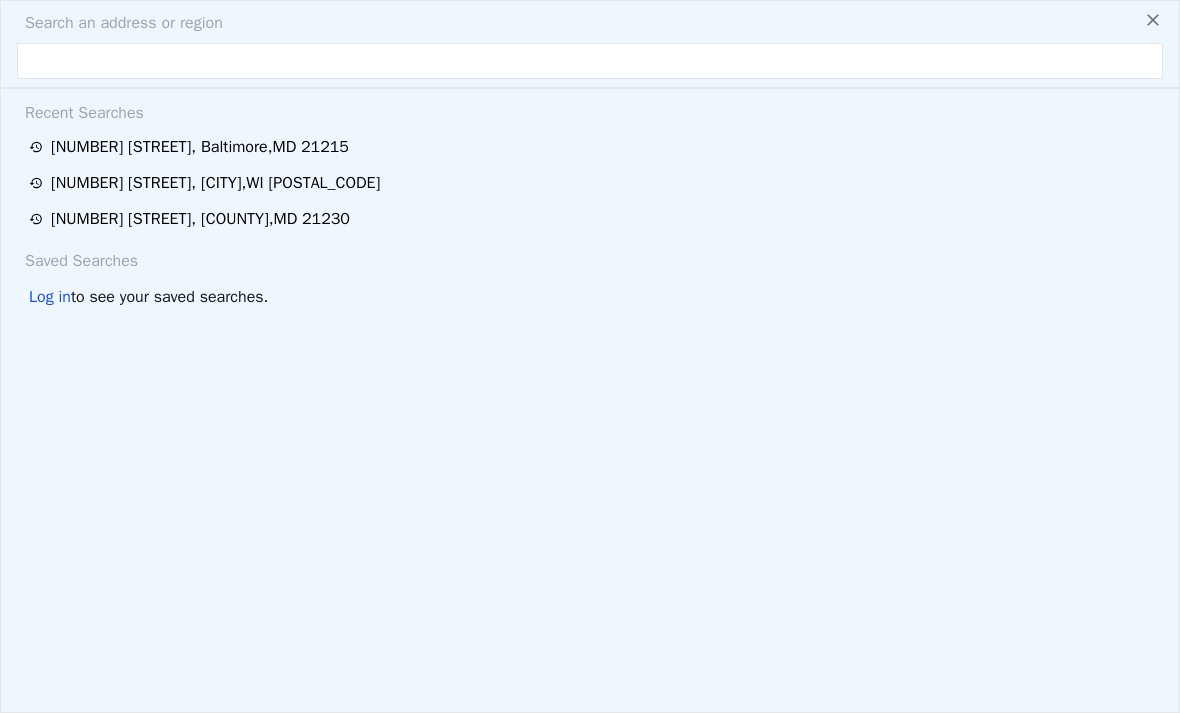click on "Search an address or region" at bounding box center [590, 23] 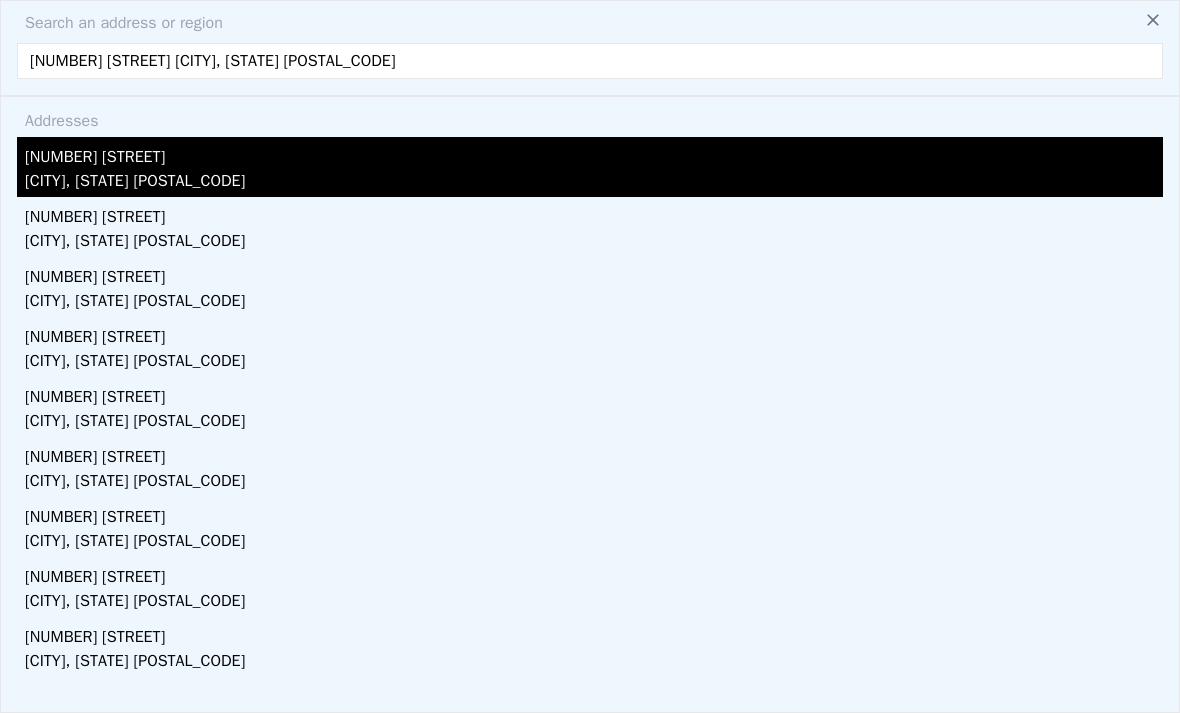 click on "[CITY], [STATE] [POSTAL_CODE]" at bounding box center (594, 183) 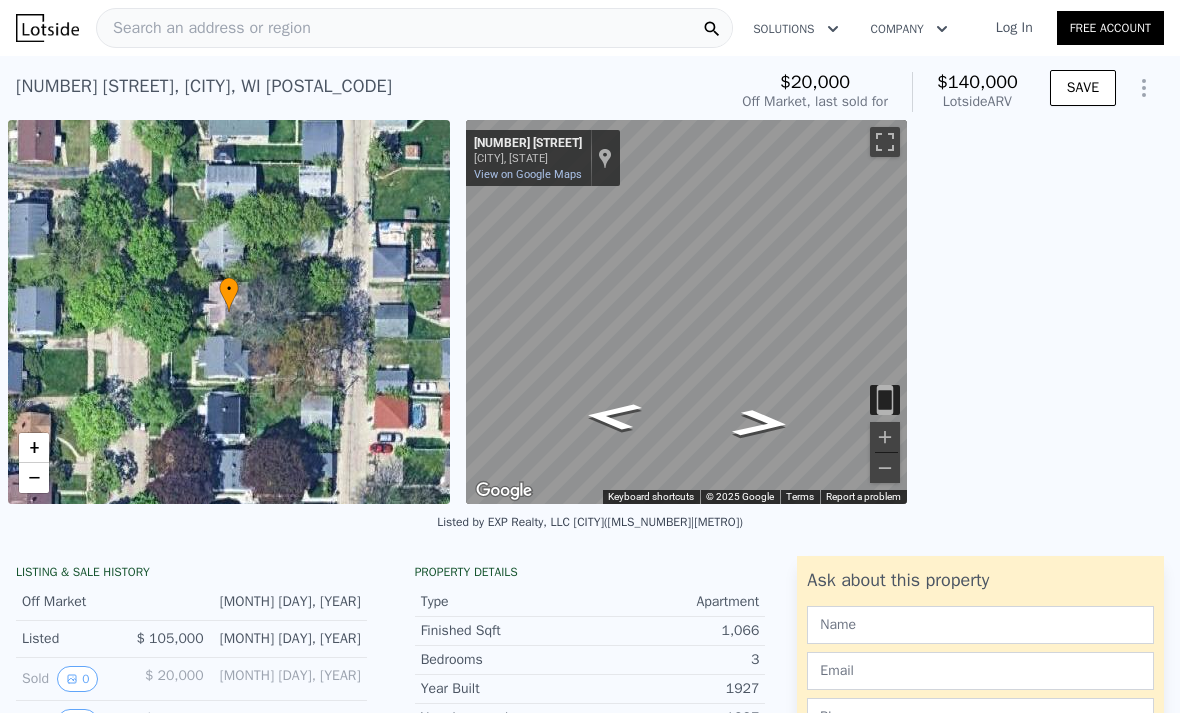 scroll, scrollTop: 0, scrollLeft: 0, axis: both 